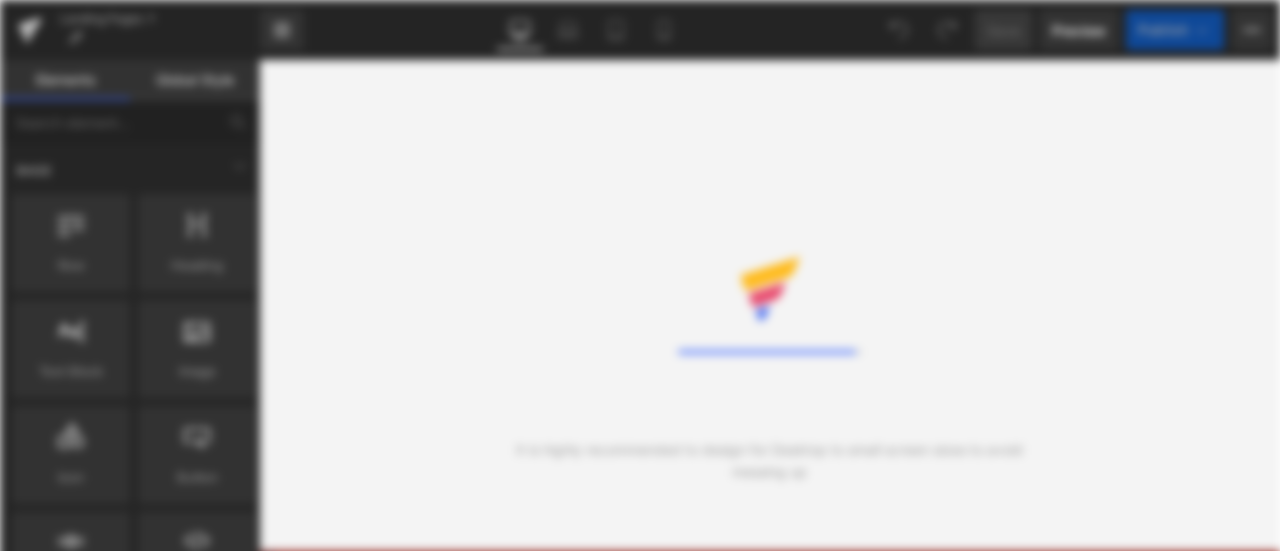 scroll, scrollTop: 0, scrollLeft: 0, axis: both 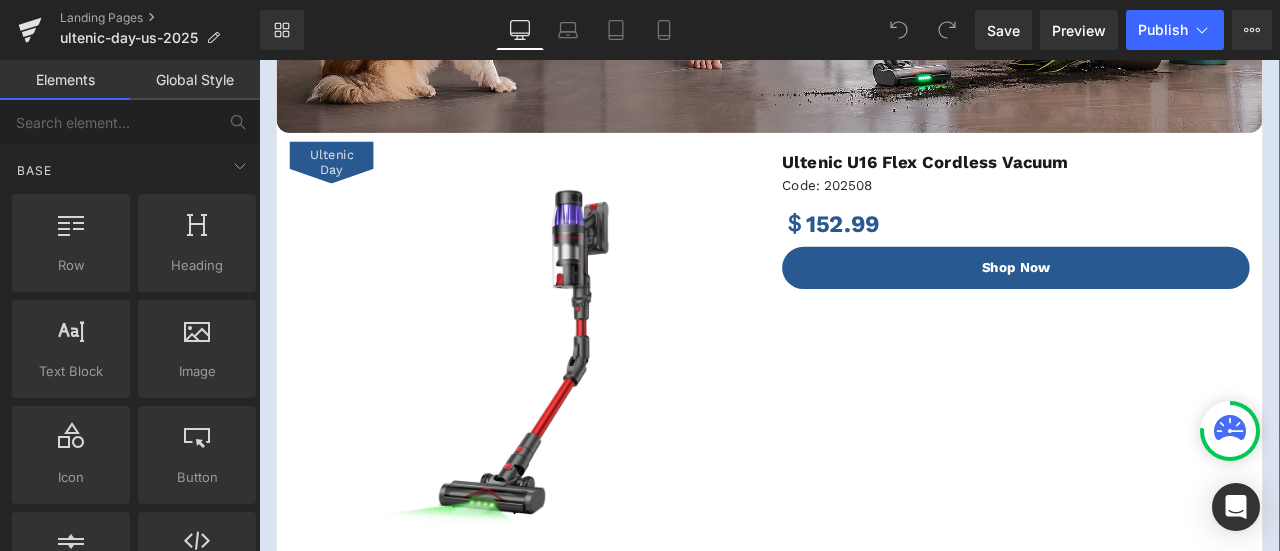 click at bounding box center [572, 405] 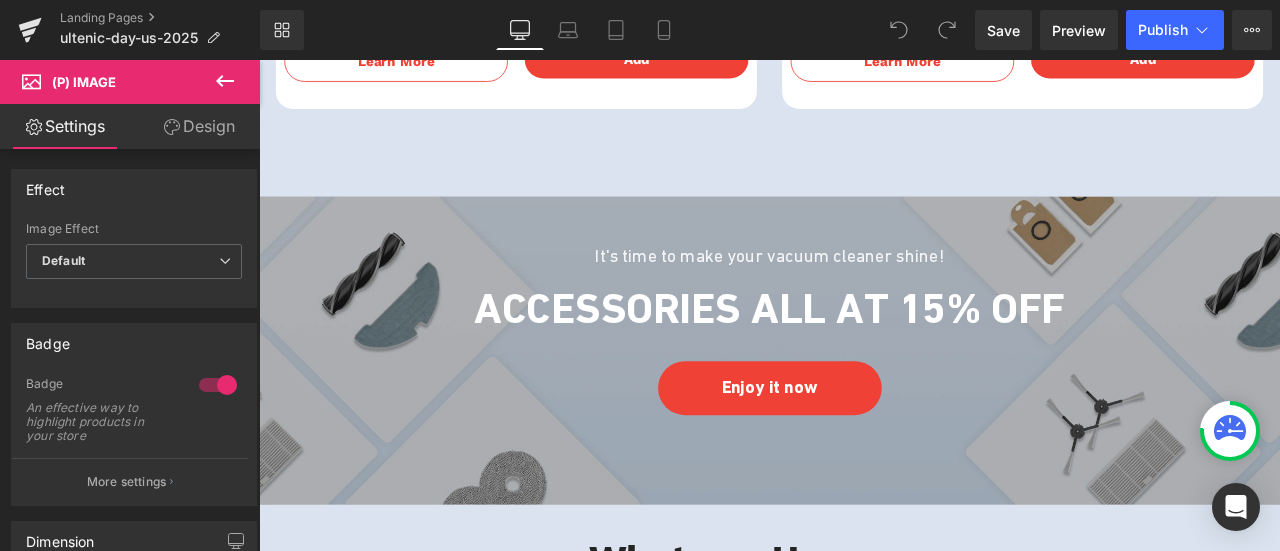 scroll, scrollTop: 3600, scrollLeft: 0, axis: vertical 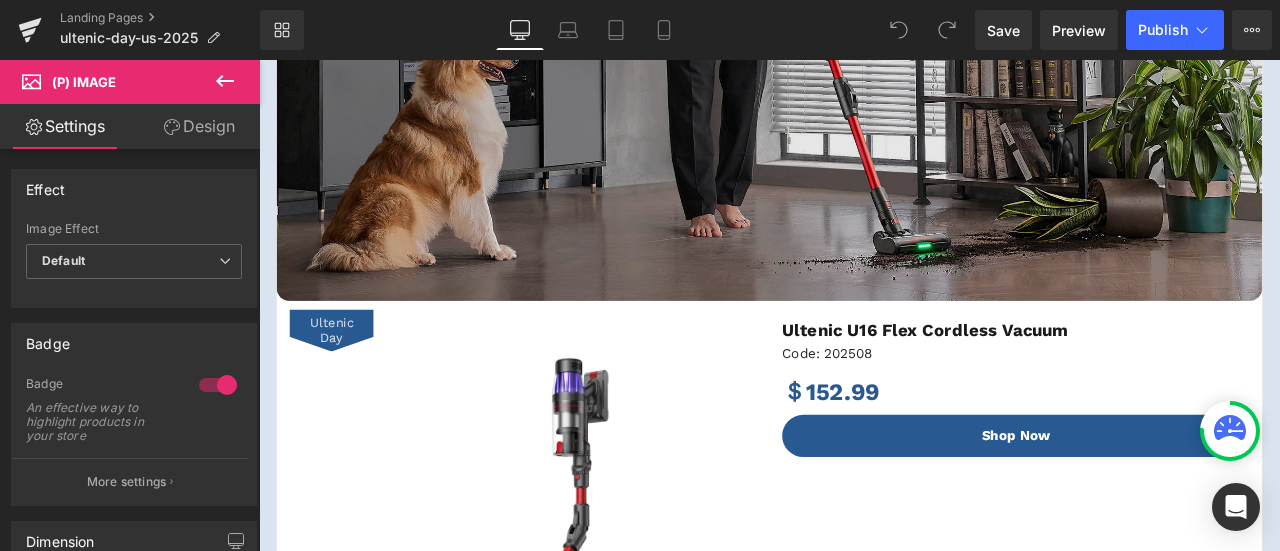 click at bounding box center [864, -19] 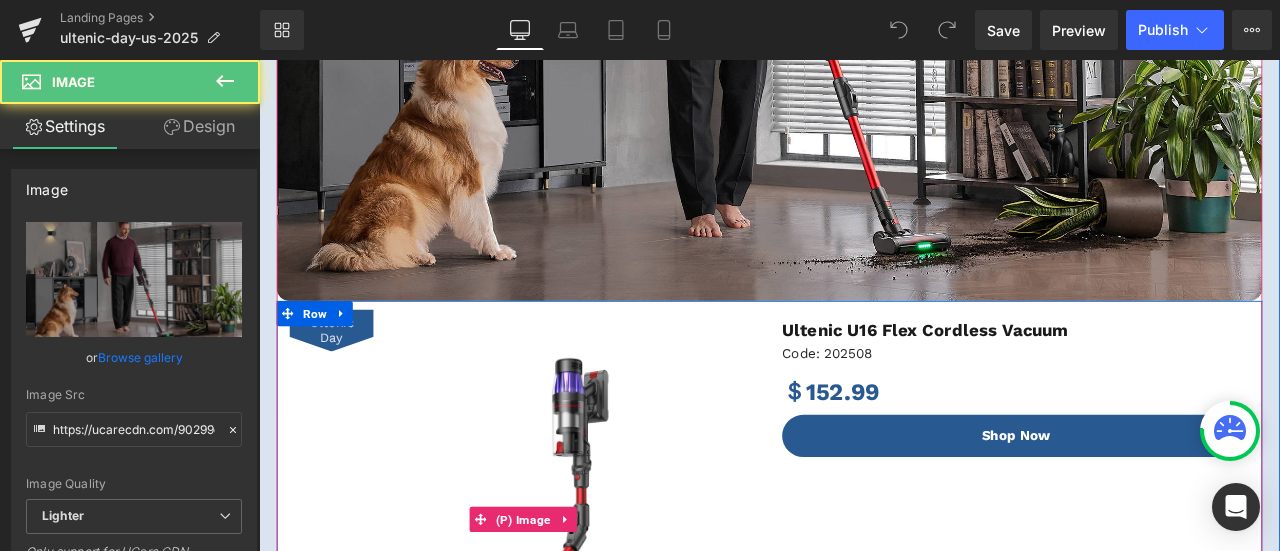 click at bounding box center (572, 605) 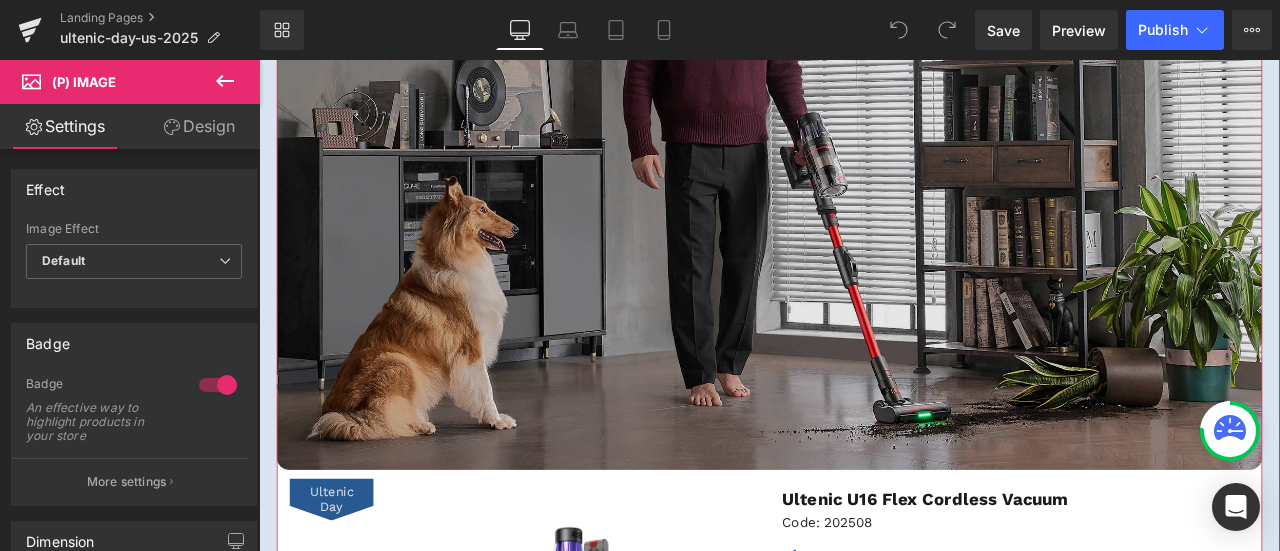 scroll, scrollTop: 600, scrollLeft: 0, axis: vertical 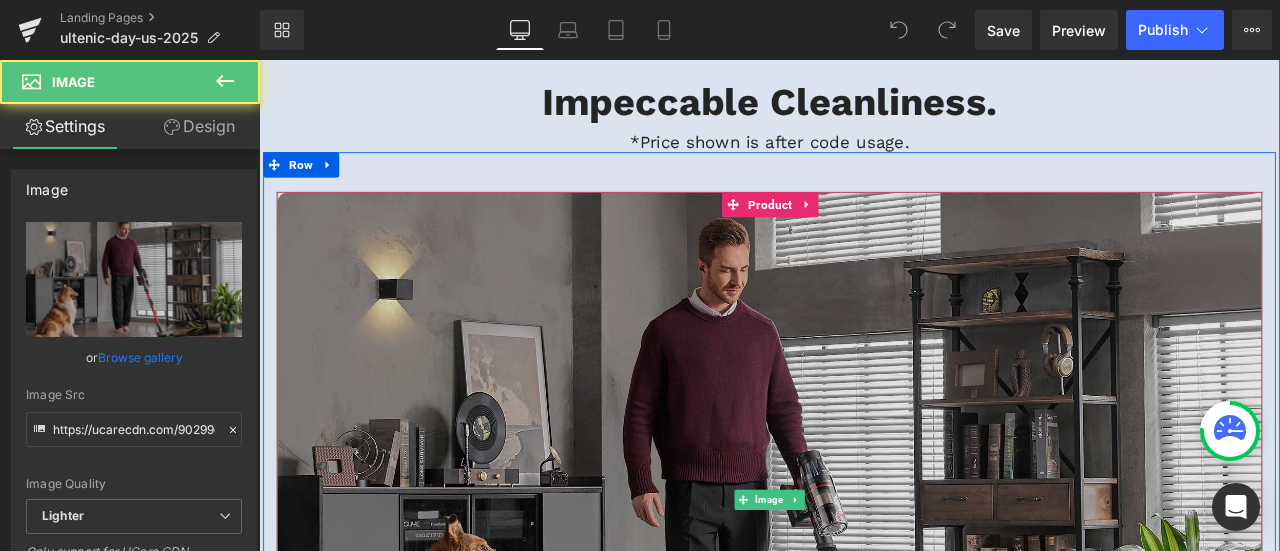 click at bounding box center [864, 581] 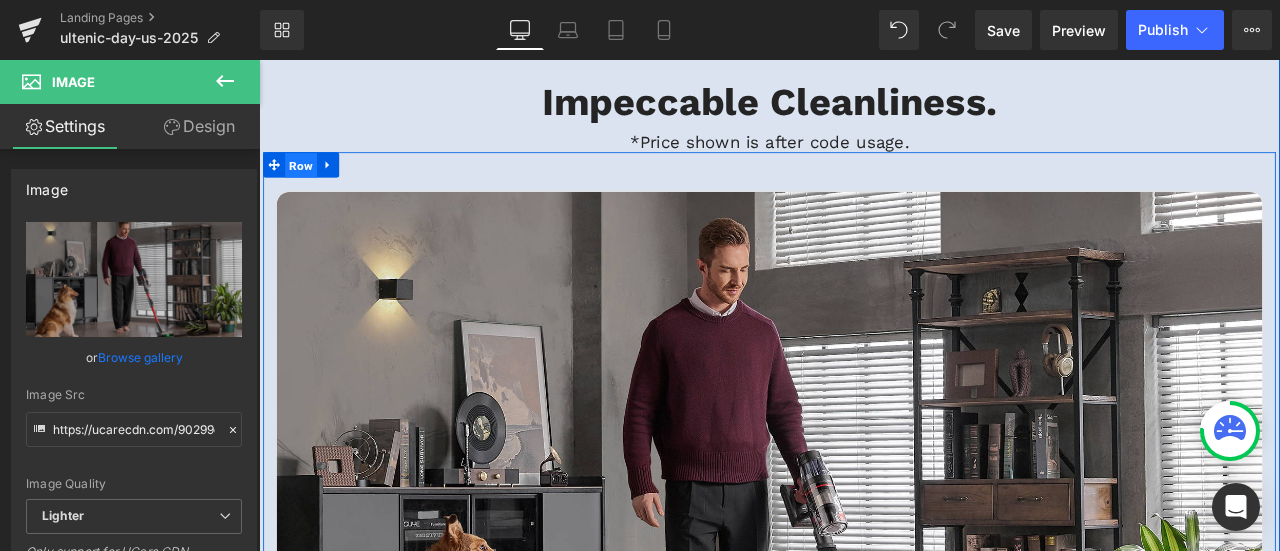 click on "Row" at bounding box center [309, 185] 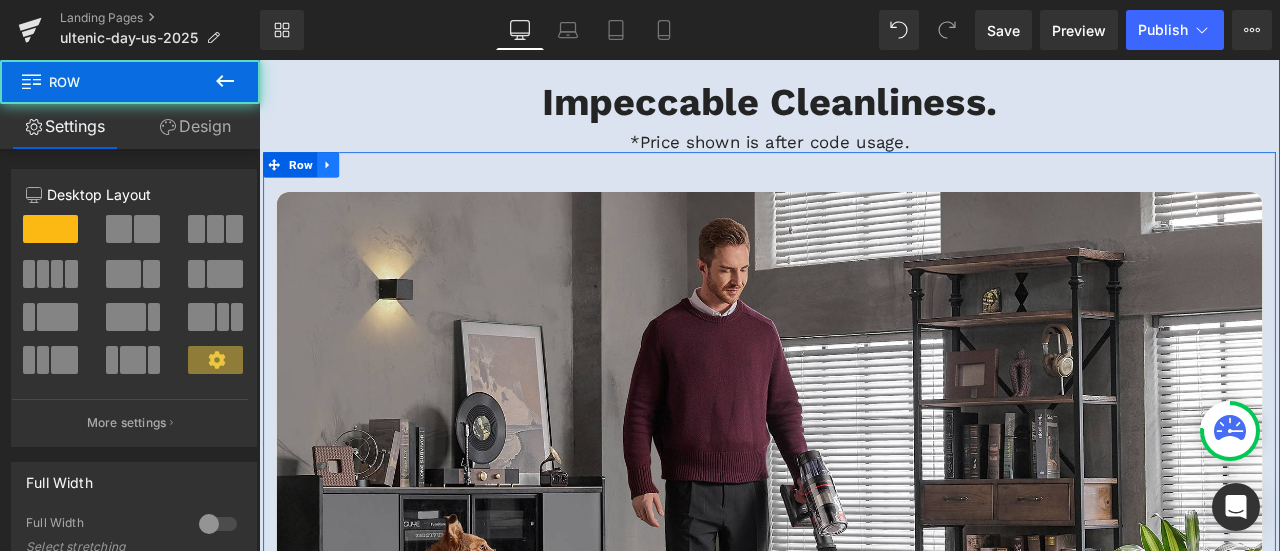 click 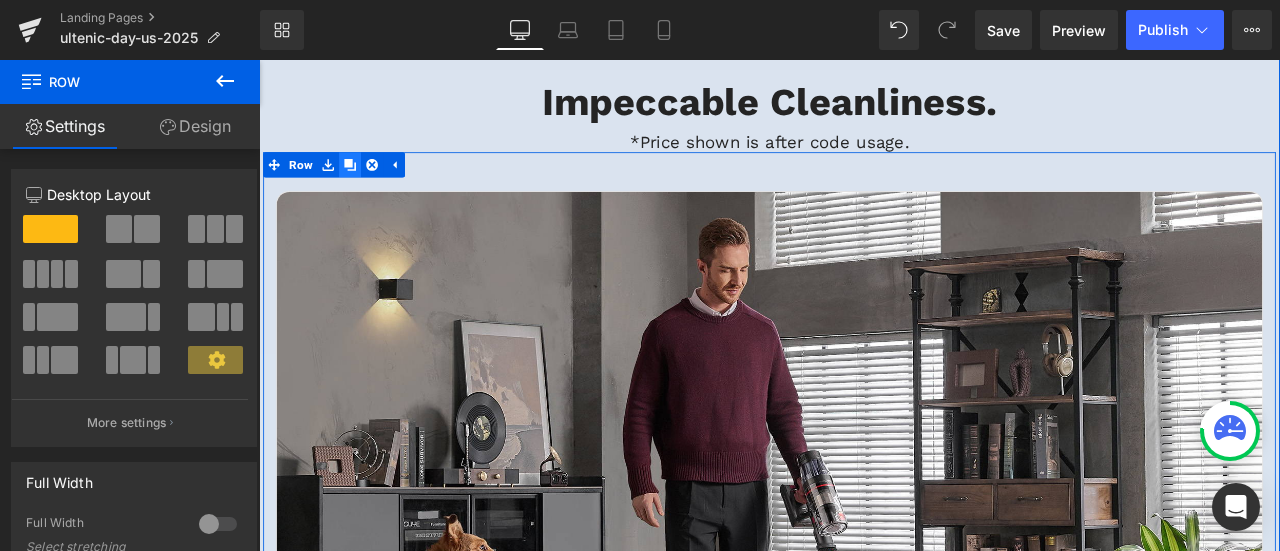 click 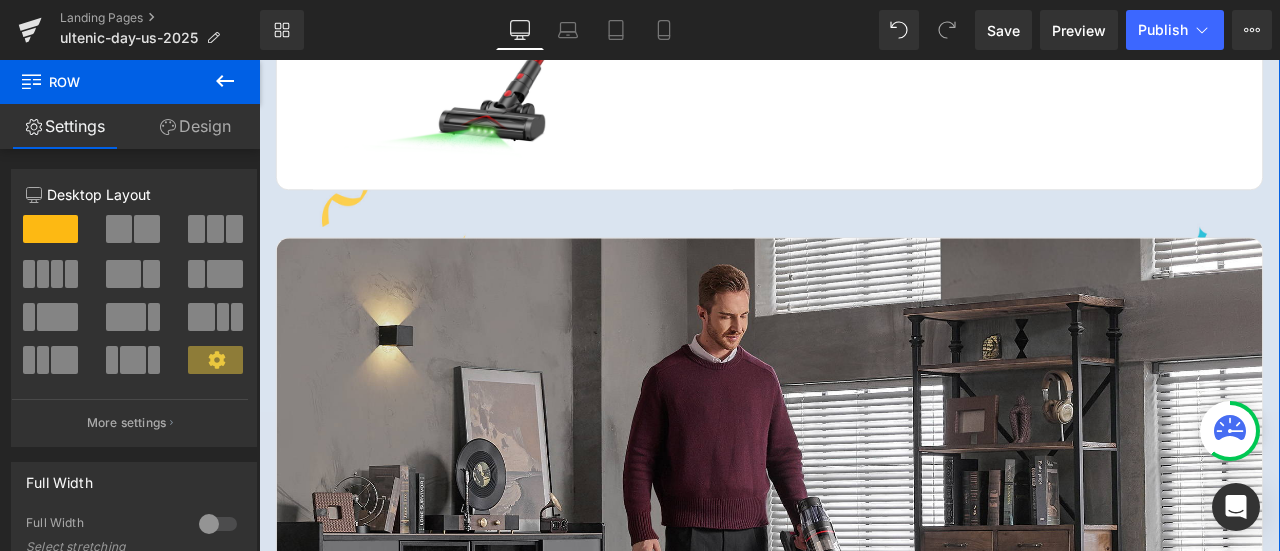 scroll, scrollTop: 1726, scrollLeft: 0, axis: vertical 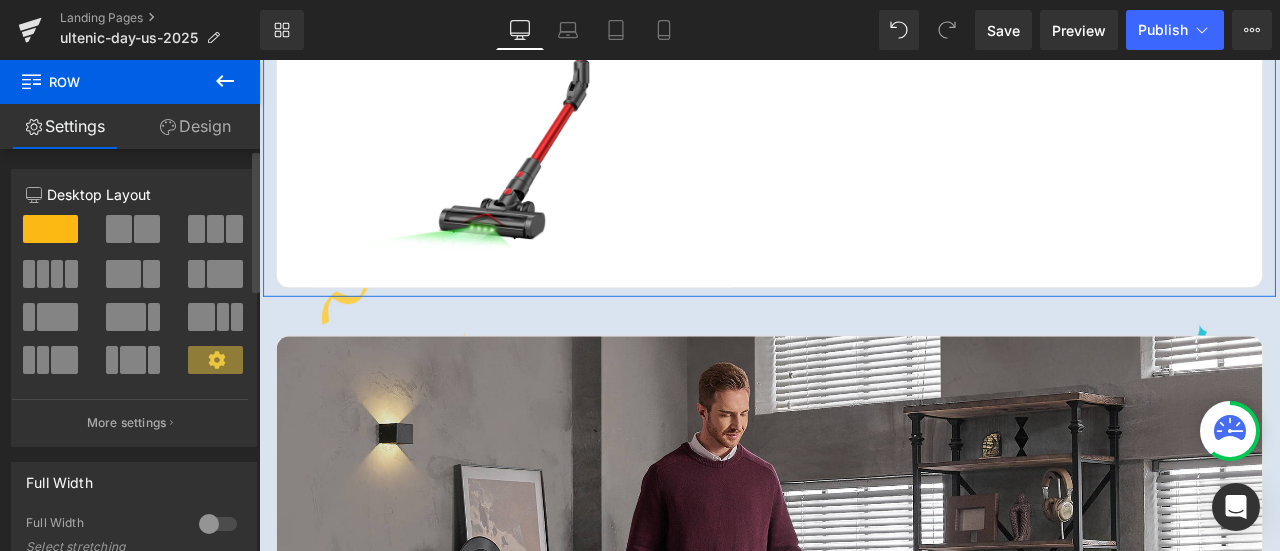 click at bounding box center (119, 229) 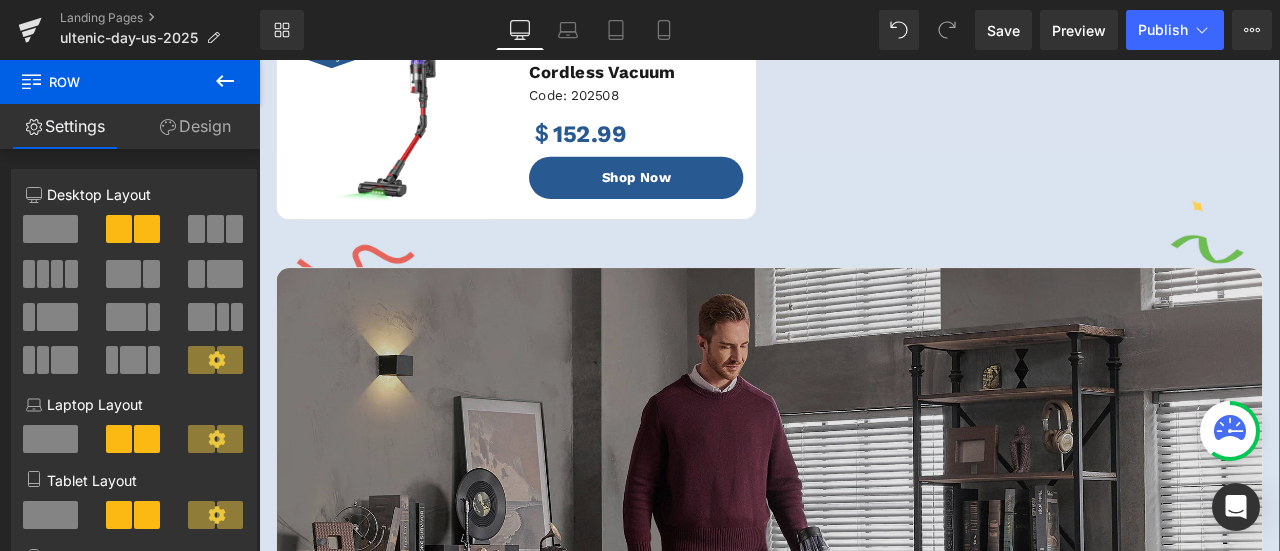 scroll, scrollTop: 1226, scrollLeft: 0, axis: vertical 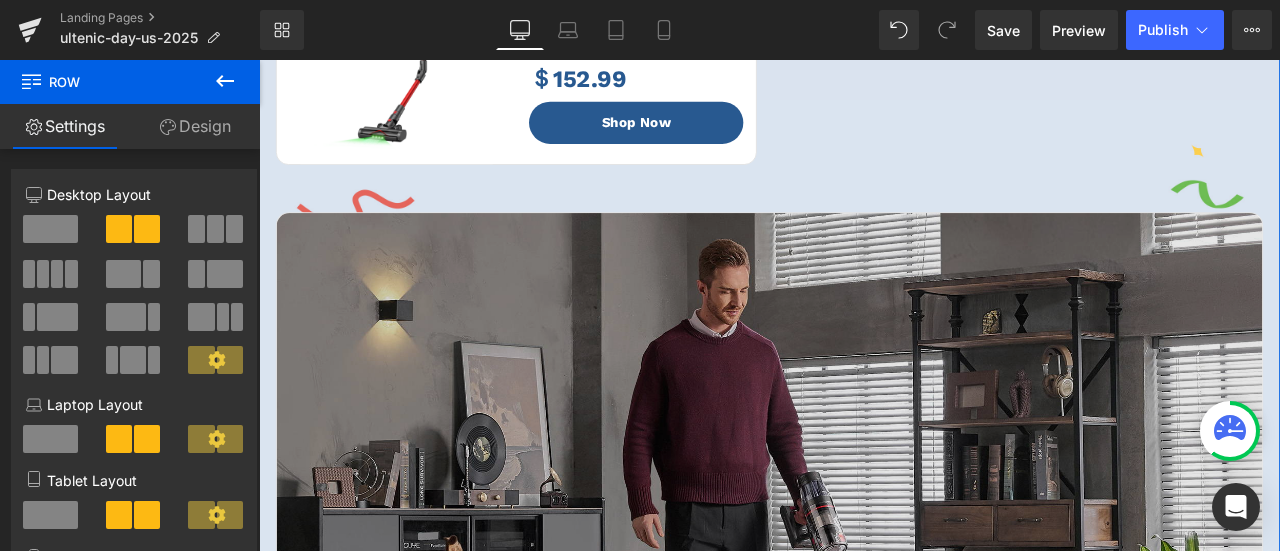 click at bounding box center (864, 607) 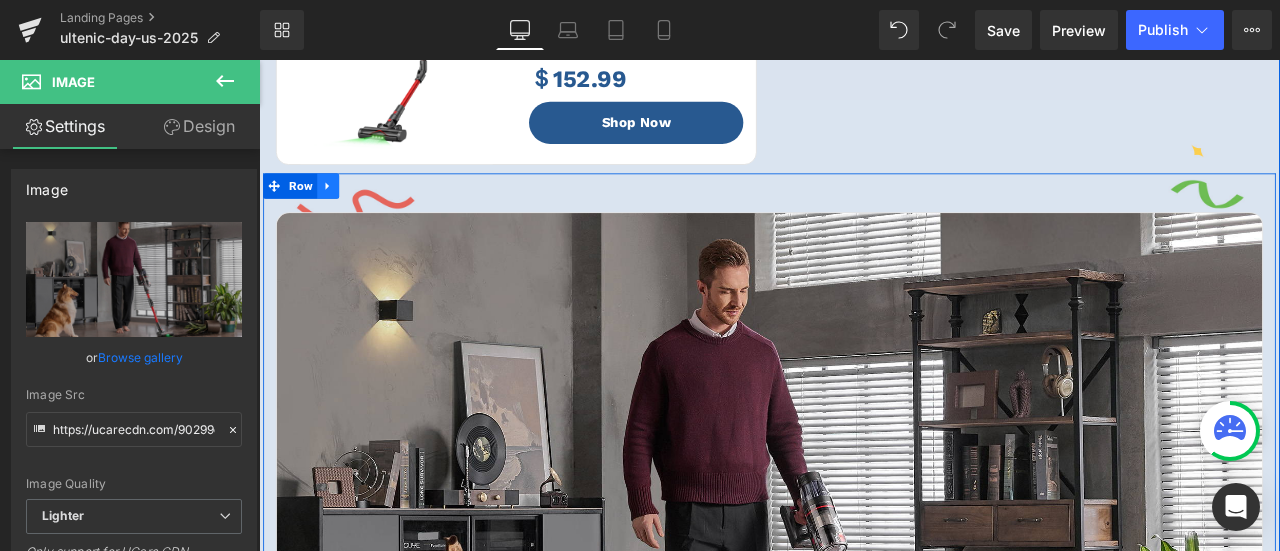 click 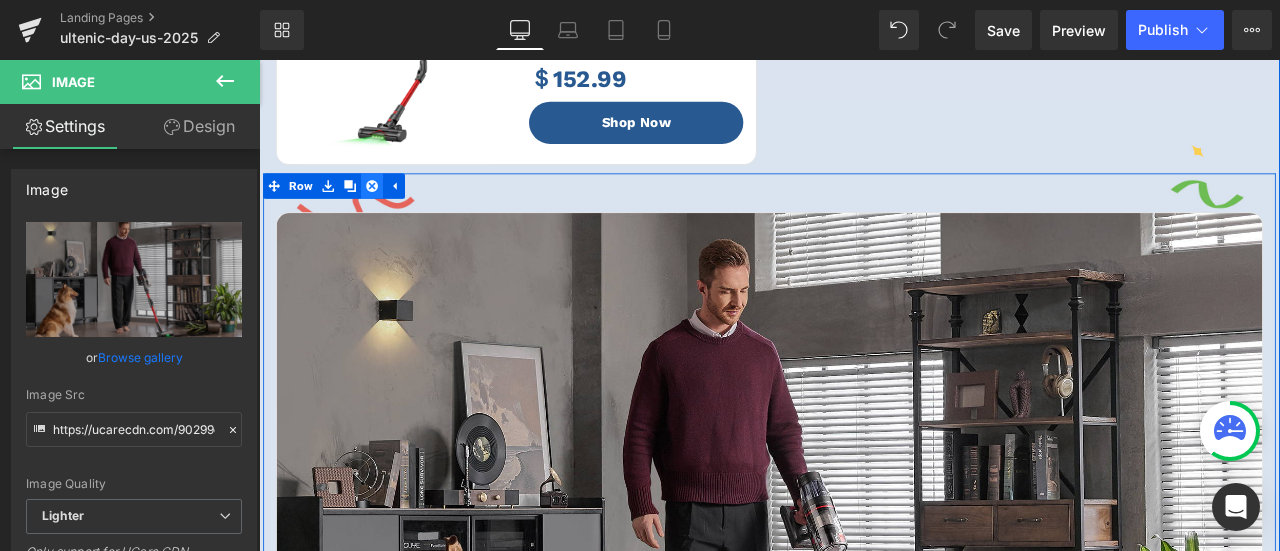 click 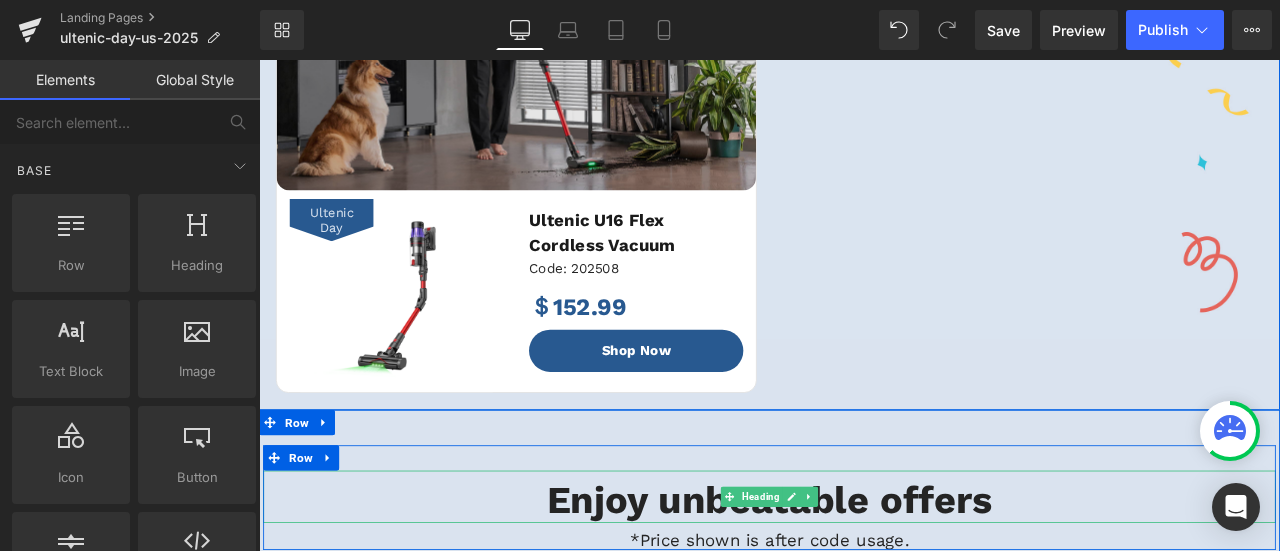 scroll, scrollTop: 726, scrollLeft: 0, axis: vertical 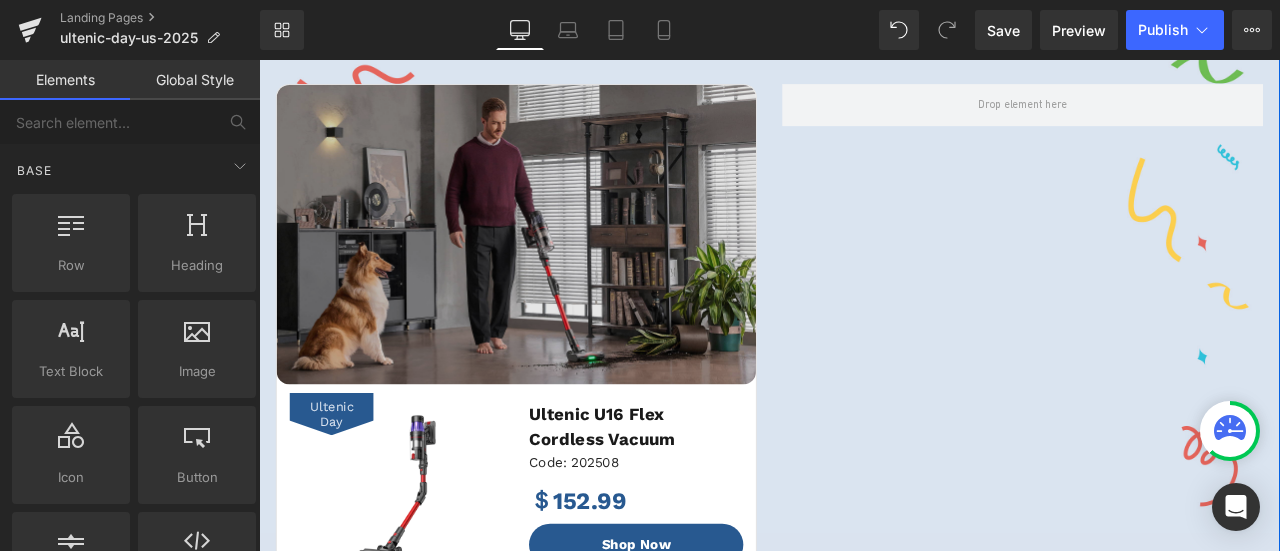click on "Image" at bounding box center (564, 267) 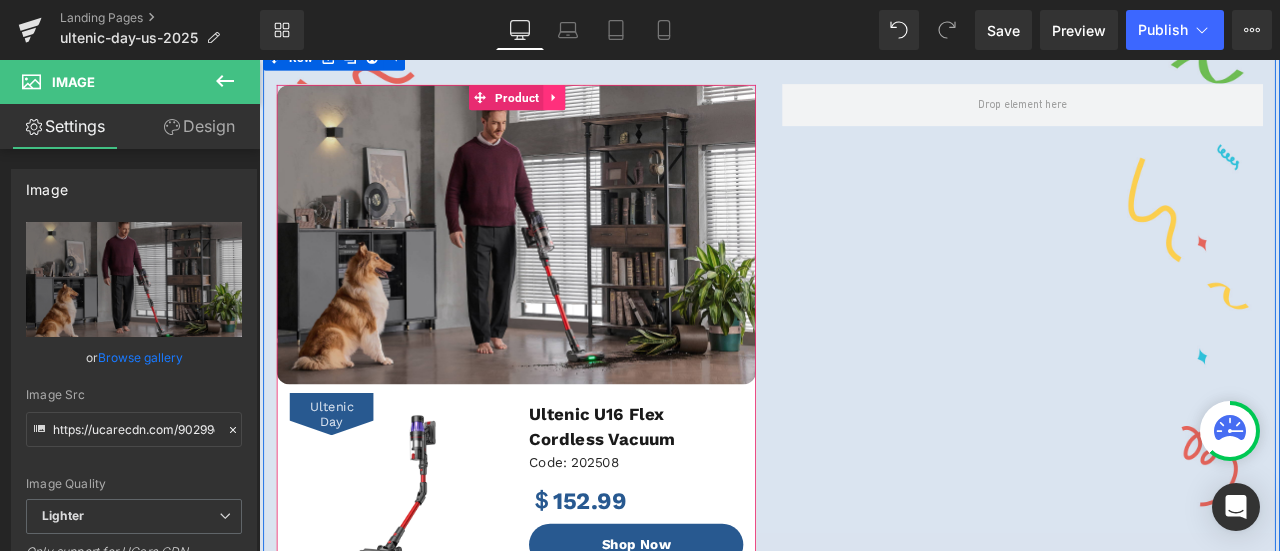 click 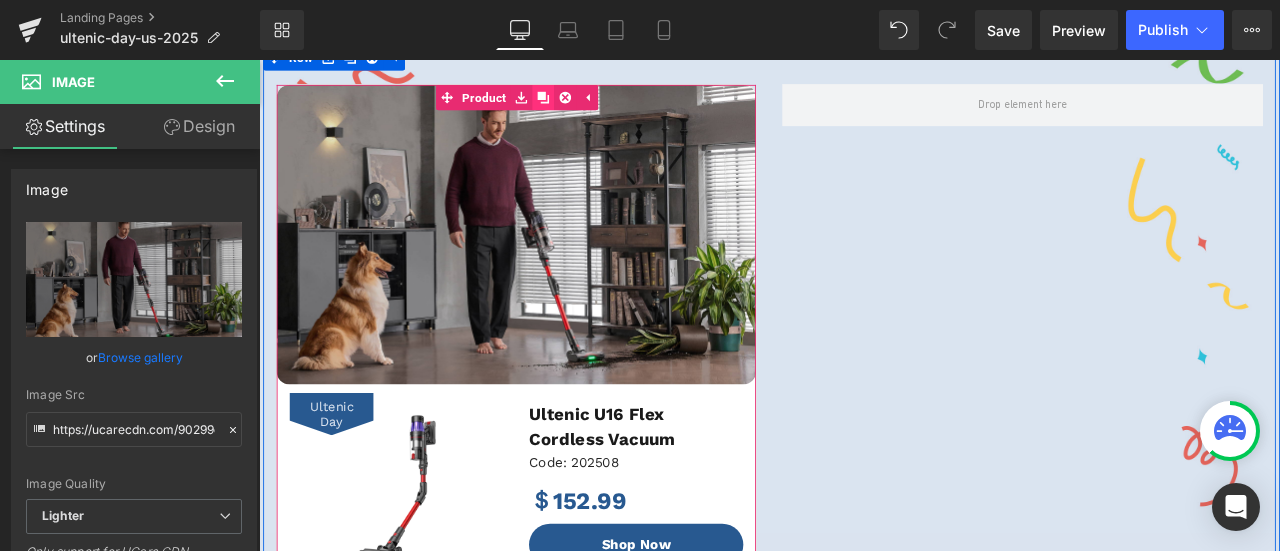 click 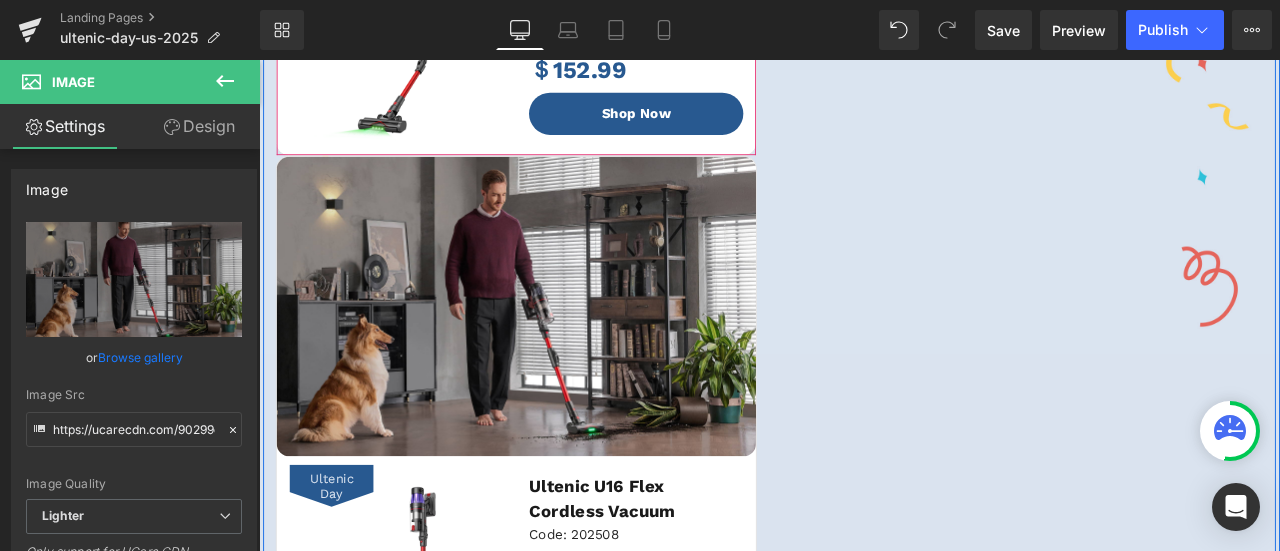 scroll, scrollTop: 1270, scrollLeft: 0, axis: vertical 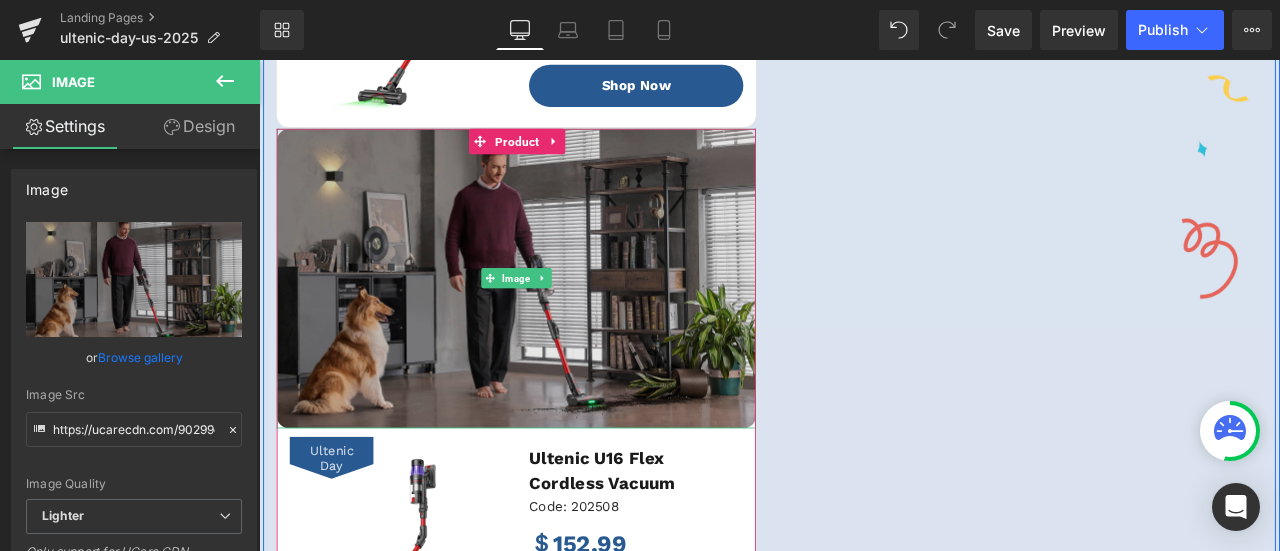 click at bounding box center [564, 319] 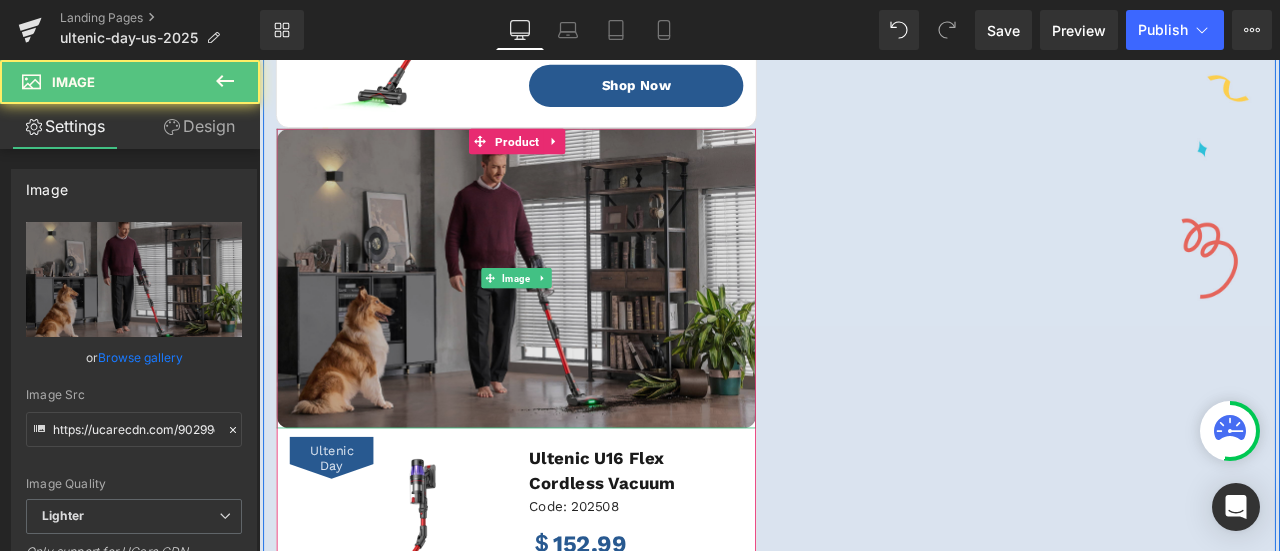 scroll, scrollTop: 970, scrollLeft: 0, axis: vertical 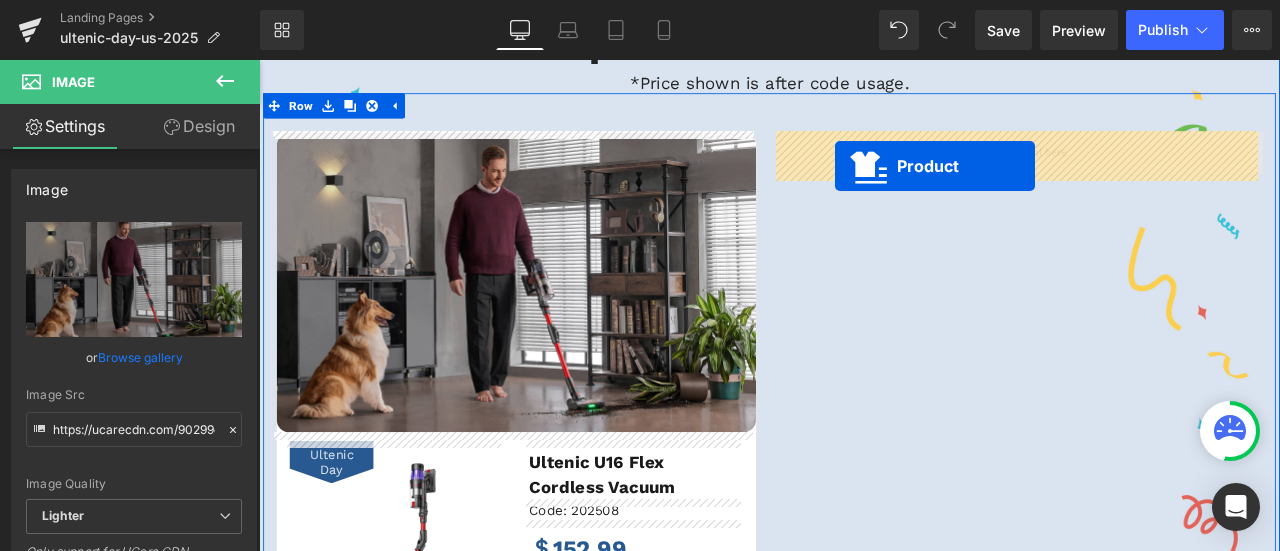 drag, startPoint x: 514, startPoint y: 454, endPoint x: 942, endPoint y: 185, distance: 505.5146 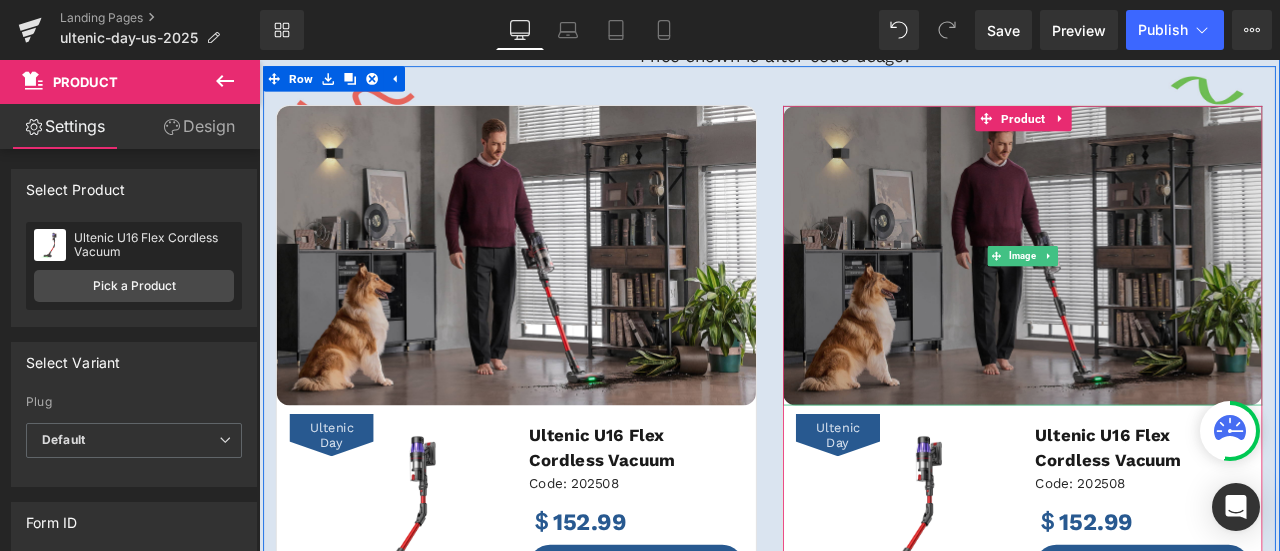 scroll, scrollTop: 670, scrollLeft: 0, axis: vertical 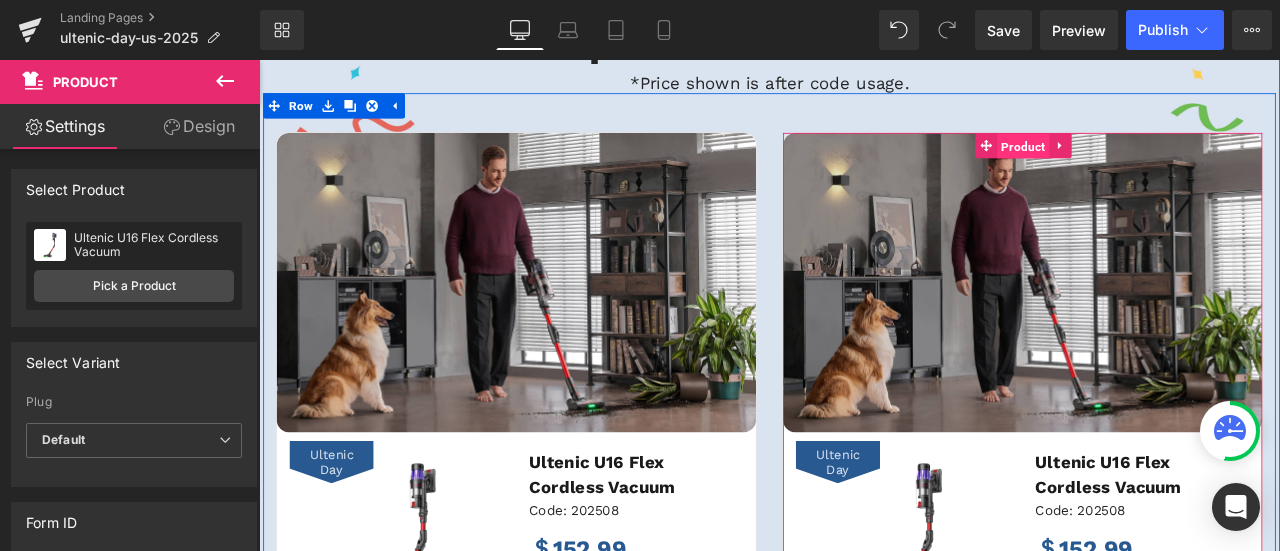 click on "Product" at bounding box center [1165, 162] 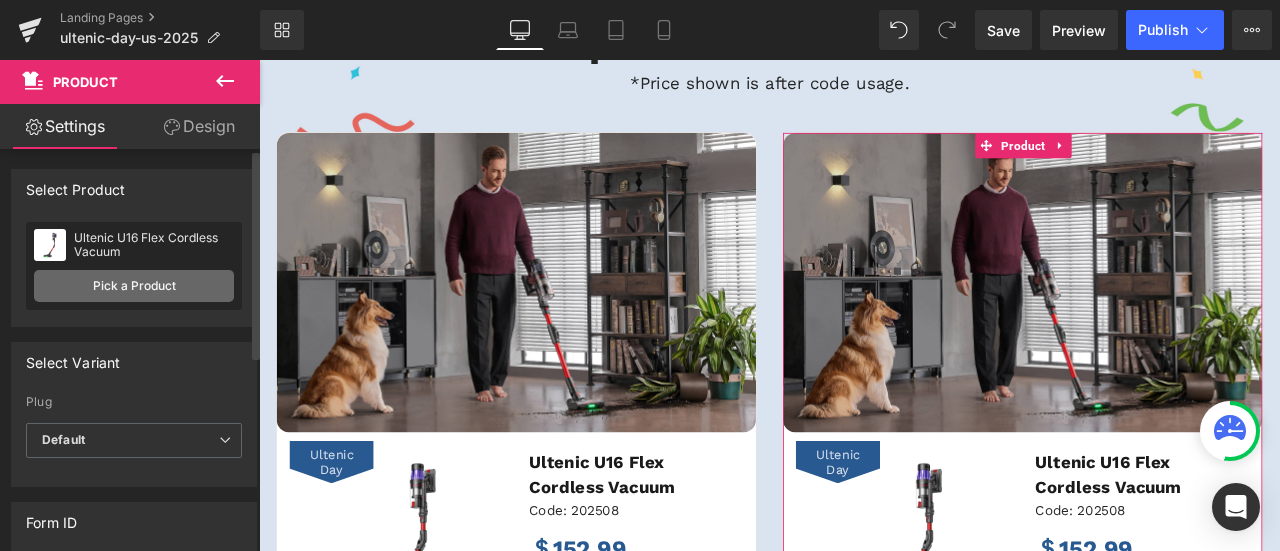 click on "Pick a Product" at bounding box center [134, 286] 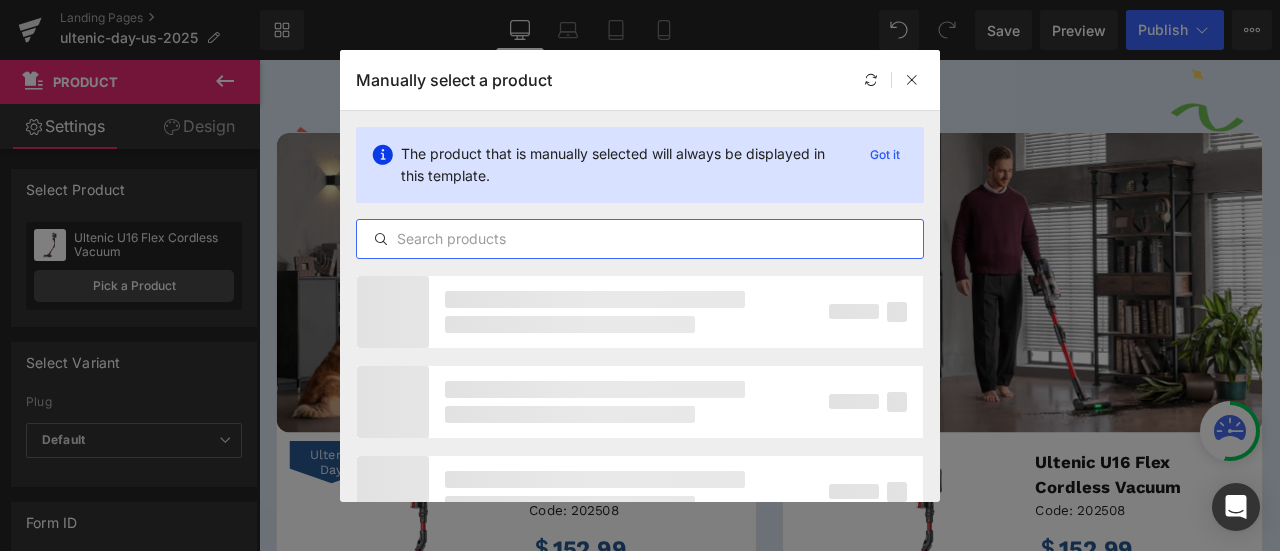 click at bounding box center (640, 239) 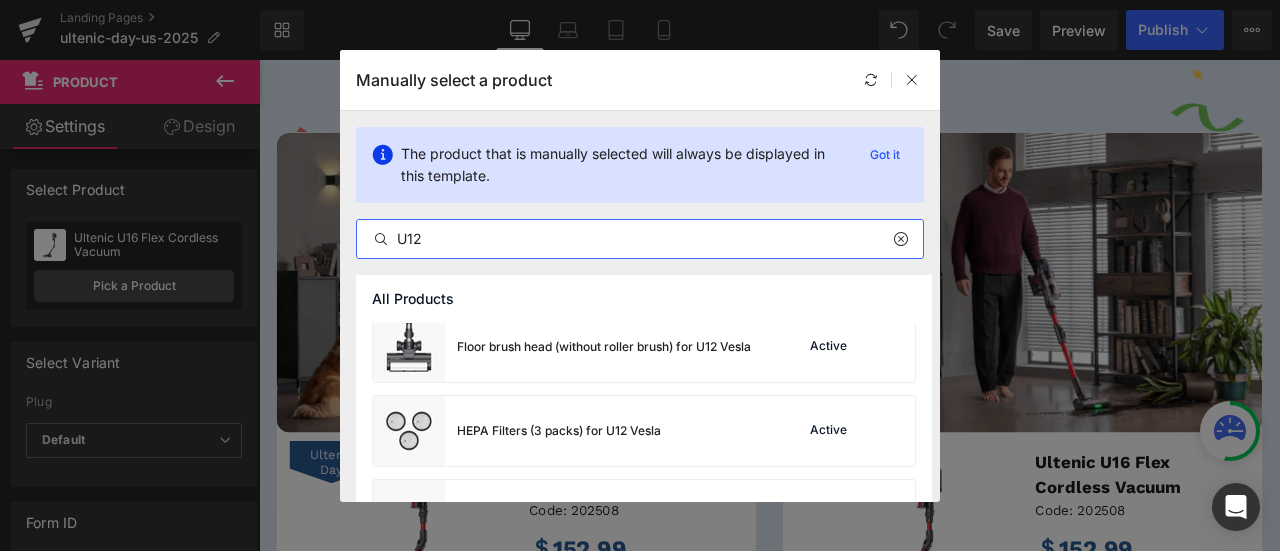 scroll, scrollTop: 1000, scrollLeft: 0, axis: vertical 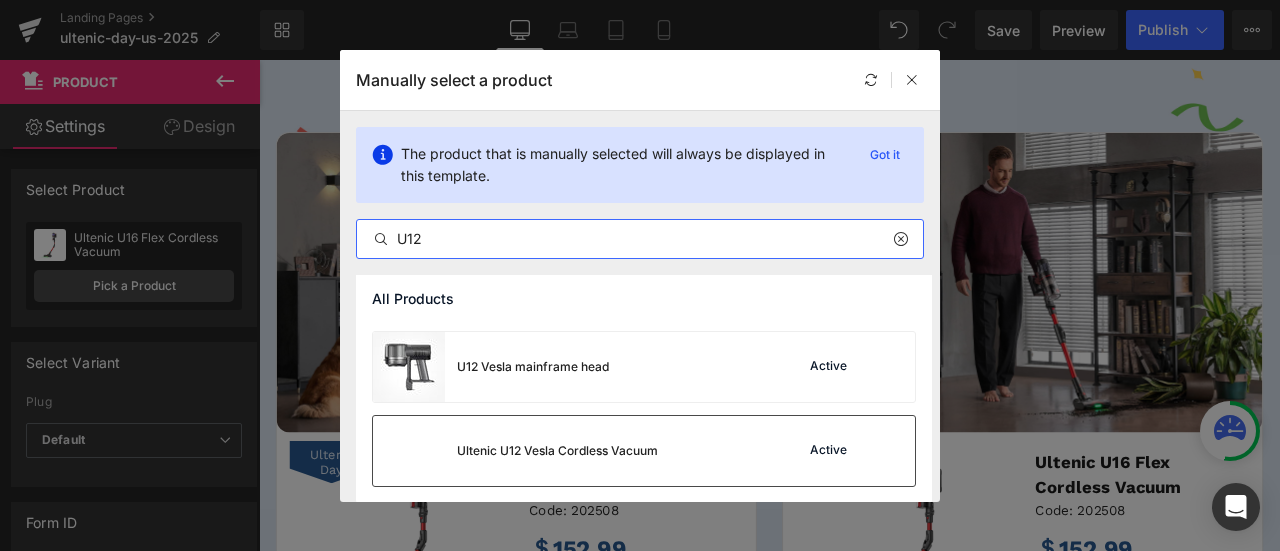 type on "U12" 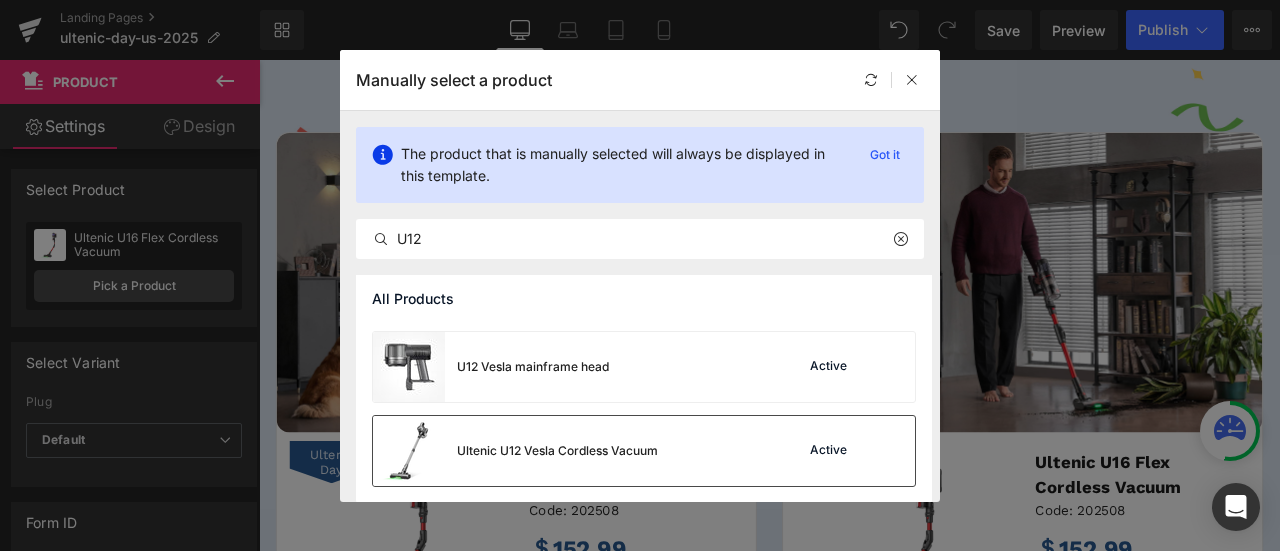 click on "Active" at bounding box center [828, 451] 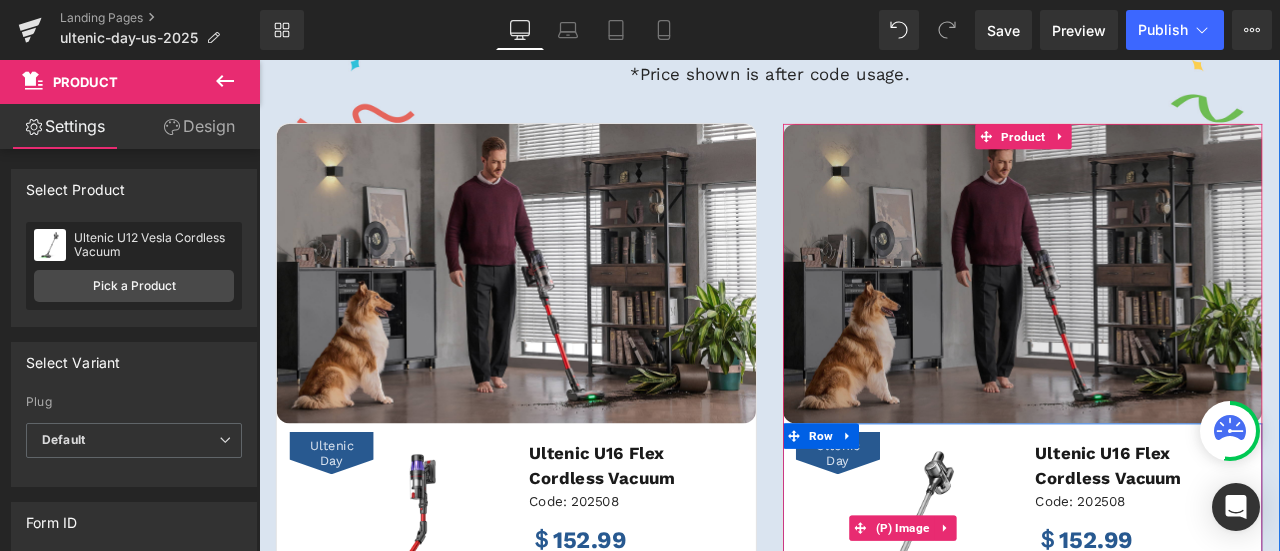 scroll, scrollTop: 670, scrollLeft: 0, axis: vertical 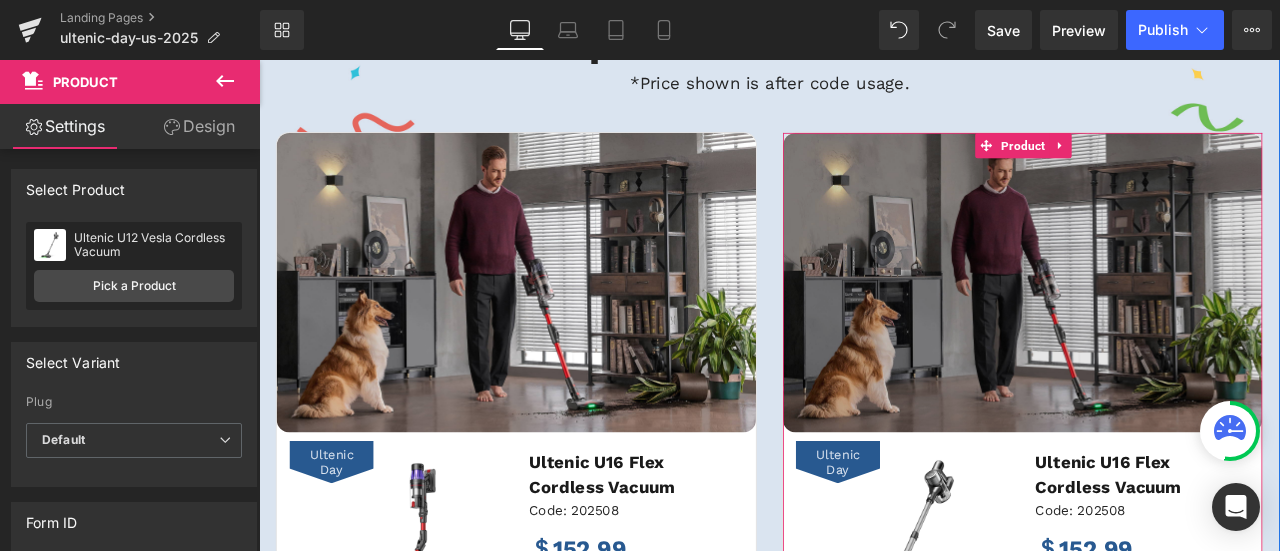 click at bounding box center [1164, 323] 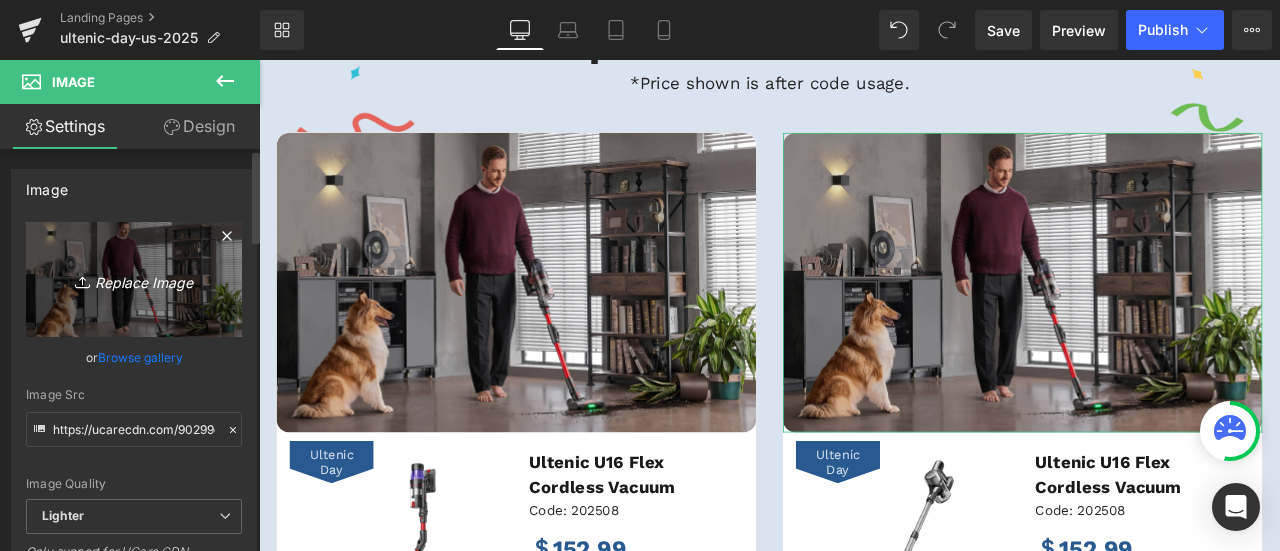 click on "Replace Image" at bounding box center (134, 279) 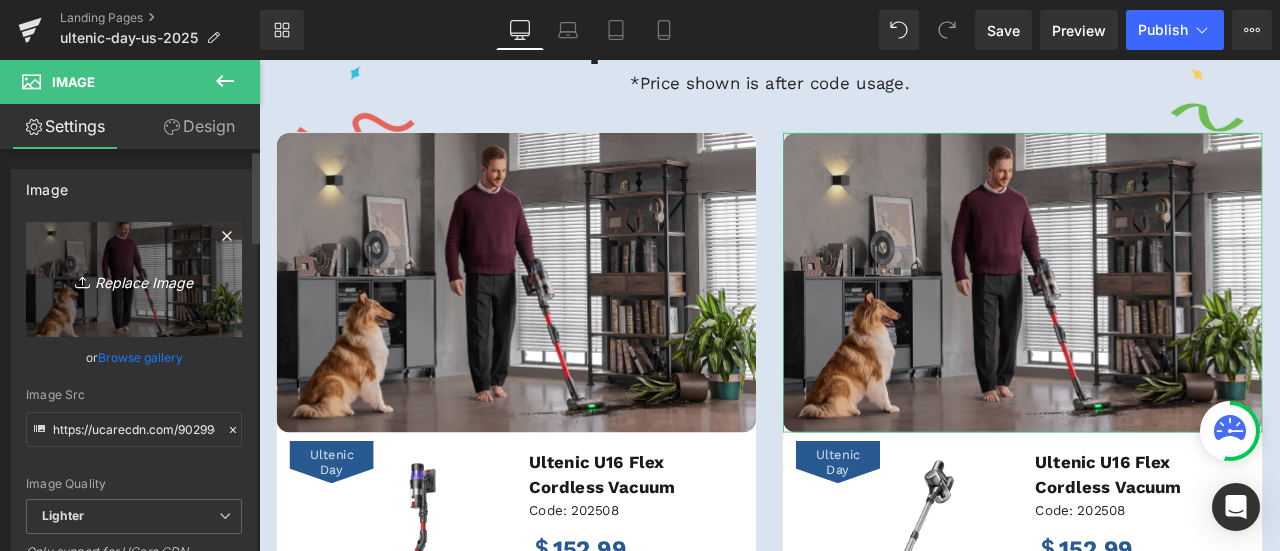 type on "C:\fakepath\3-1 大吸力.jpg" 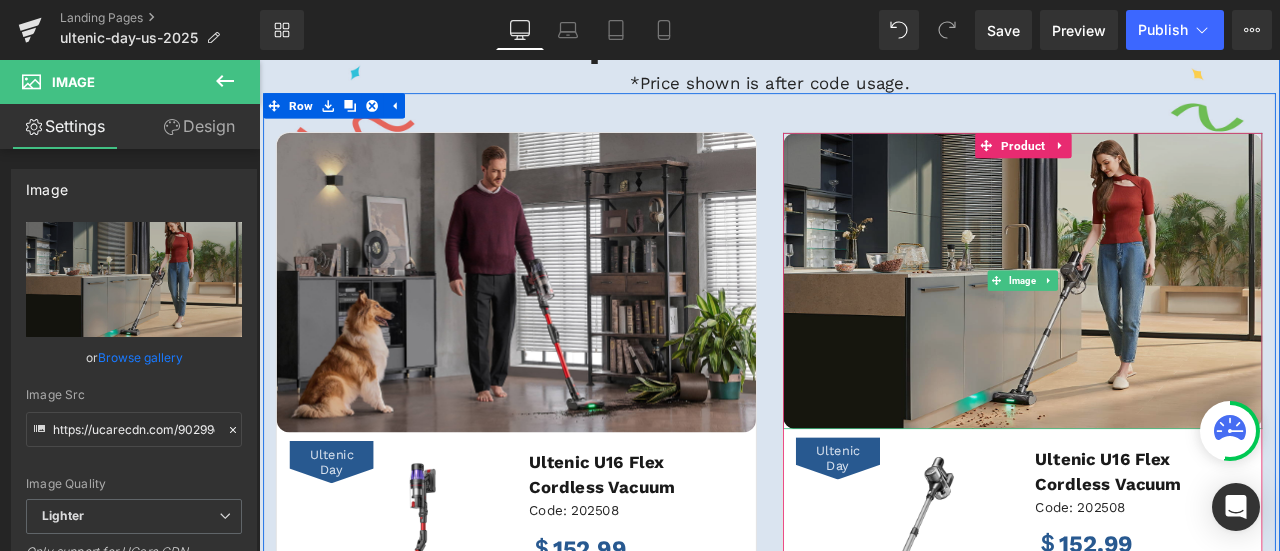scroll, scrollTop: 870, scrollLeft: 0, axis: vertical 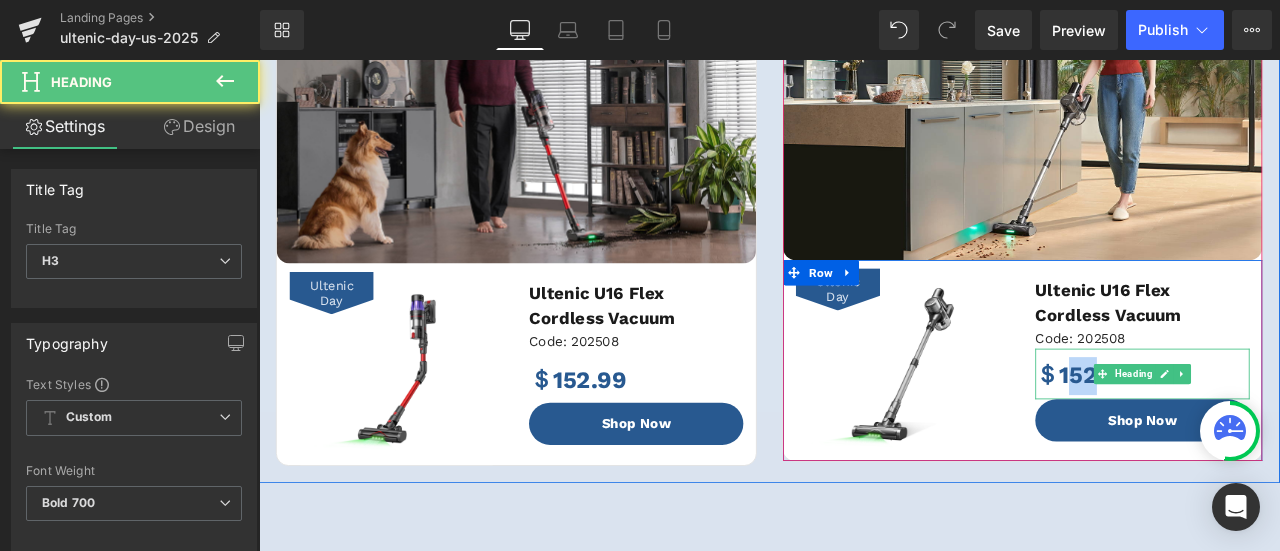 drag, startPoint x: 1220, startPoint y: 431, endPoint x: 1239, endPoint y: 430, distance: 19.026299 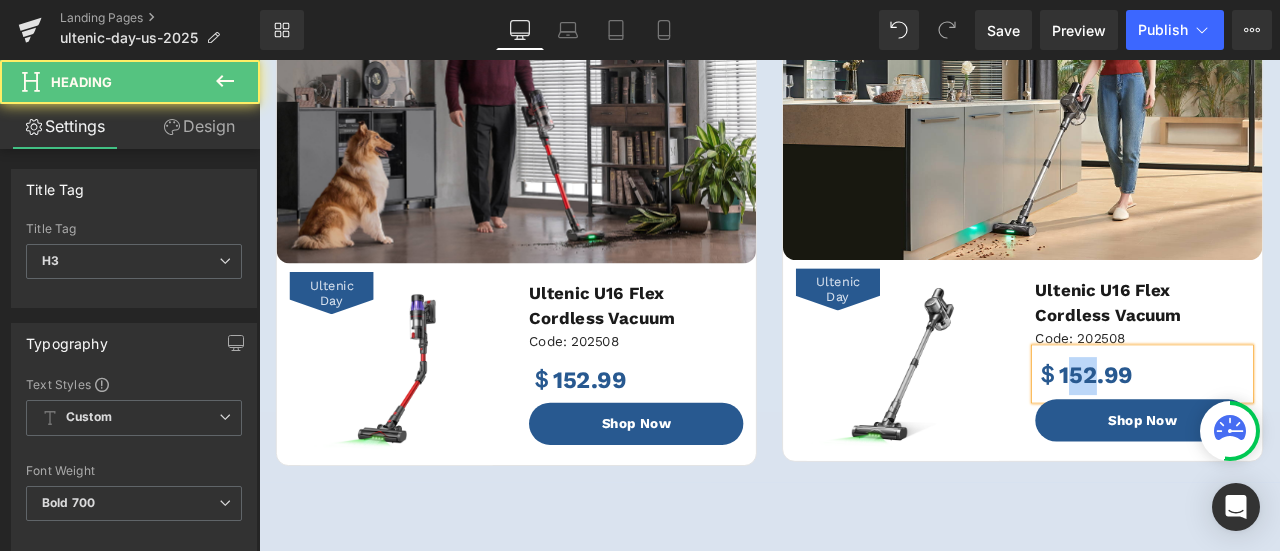 click on "＄152.99" at bounding box center (1306, 432) 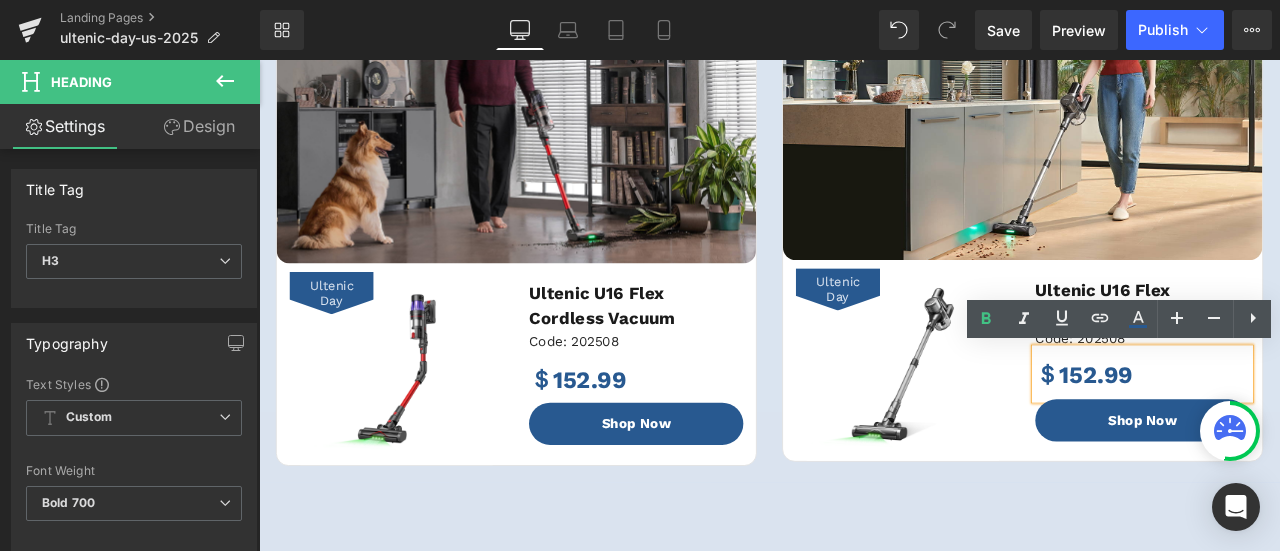 type 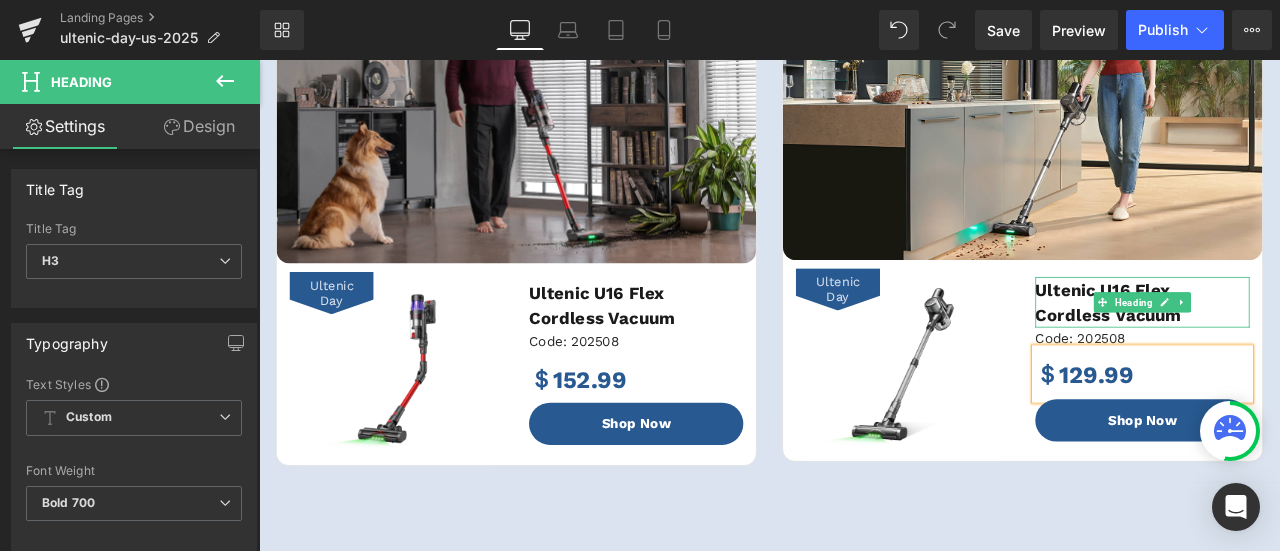 click on "Ultenic U16 Flex Cordless Vacuum" at bounding box center (1306, 347) 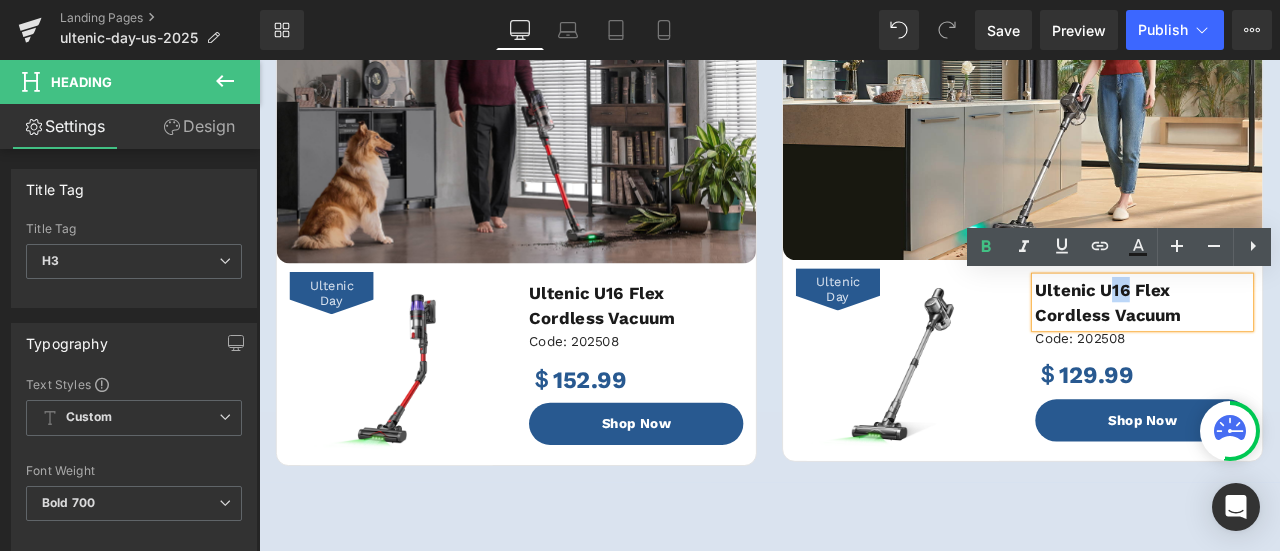 drag, startPoint x: 1262, startPoint y: 329, endPoint x: 1279, endPoint y: 329, distance: 17 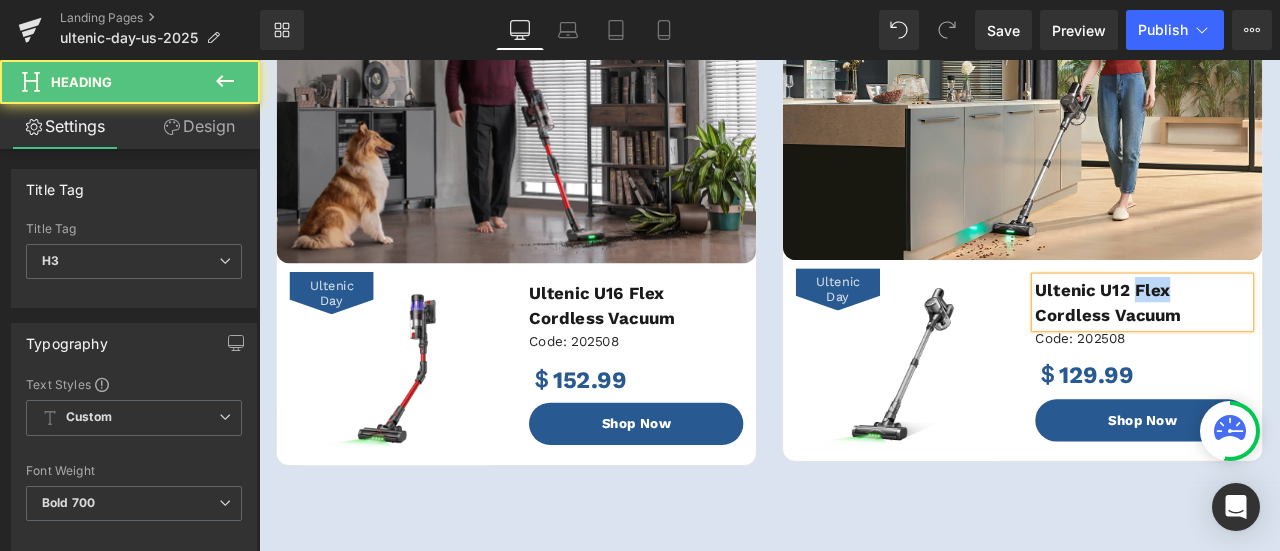 drag, startPoint x: 1288, startPoint y: 326, endPoint x: 1325, endPoint y: 329, distance: 37.12142 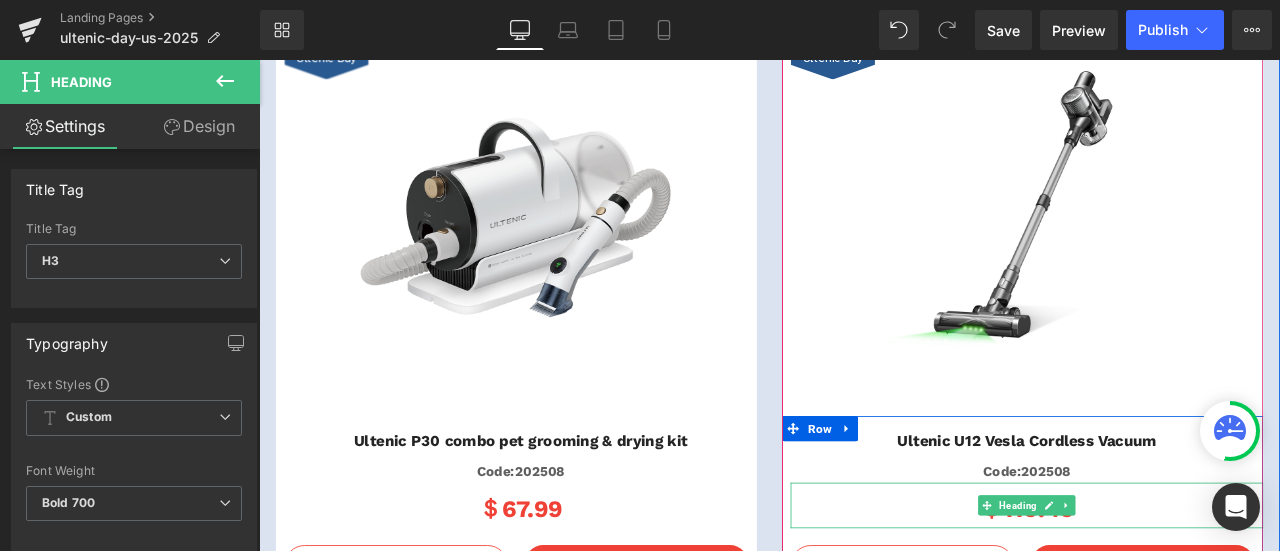 scroll, scrollTop: 2270, scrollLeft: 0, axis: vertical 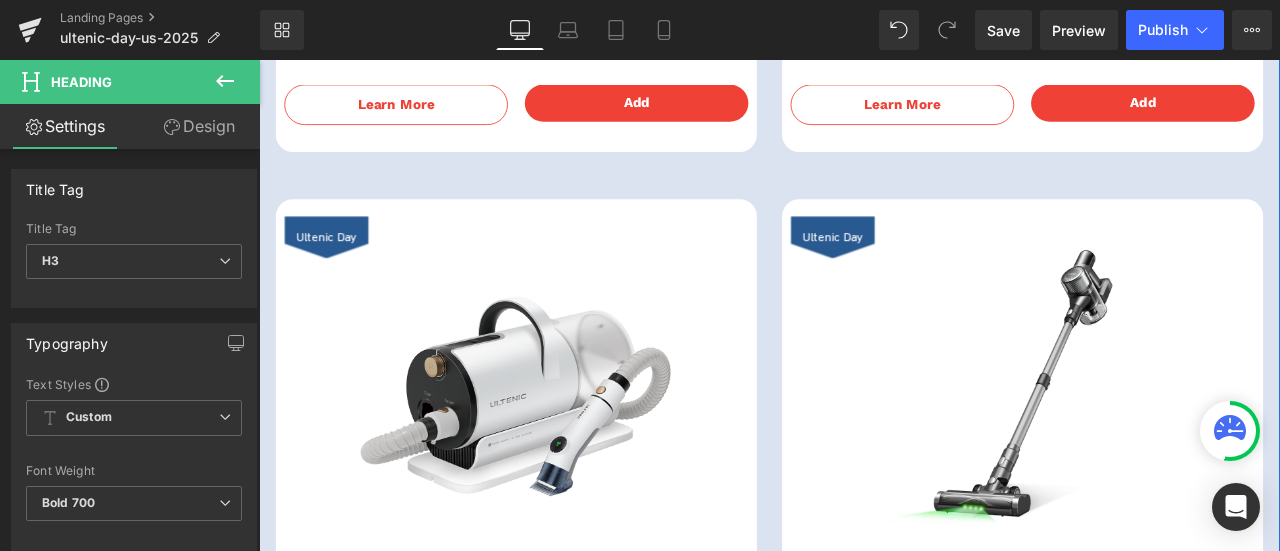 click at bounding box center (1164, 444) 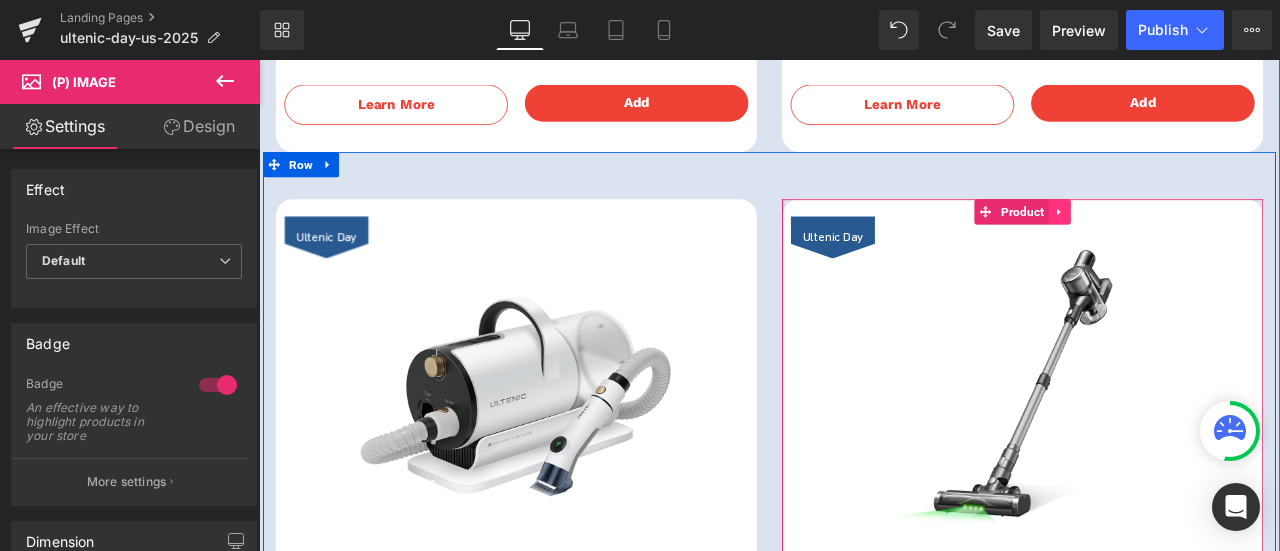 click 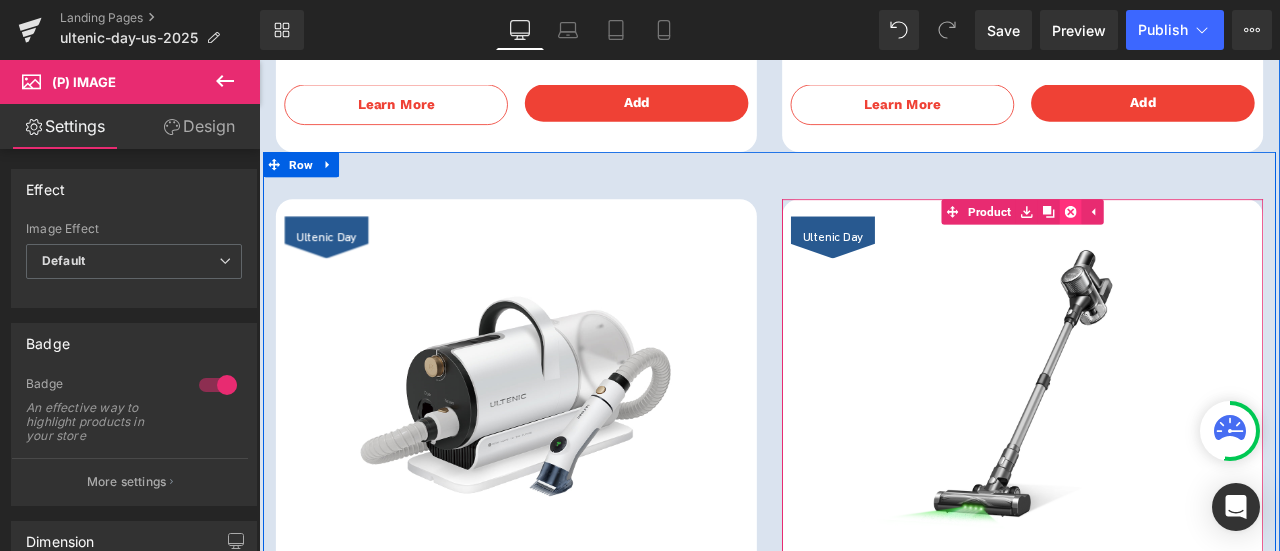 click 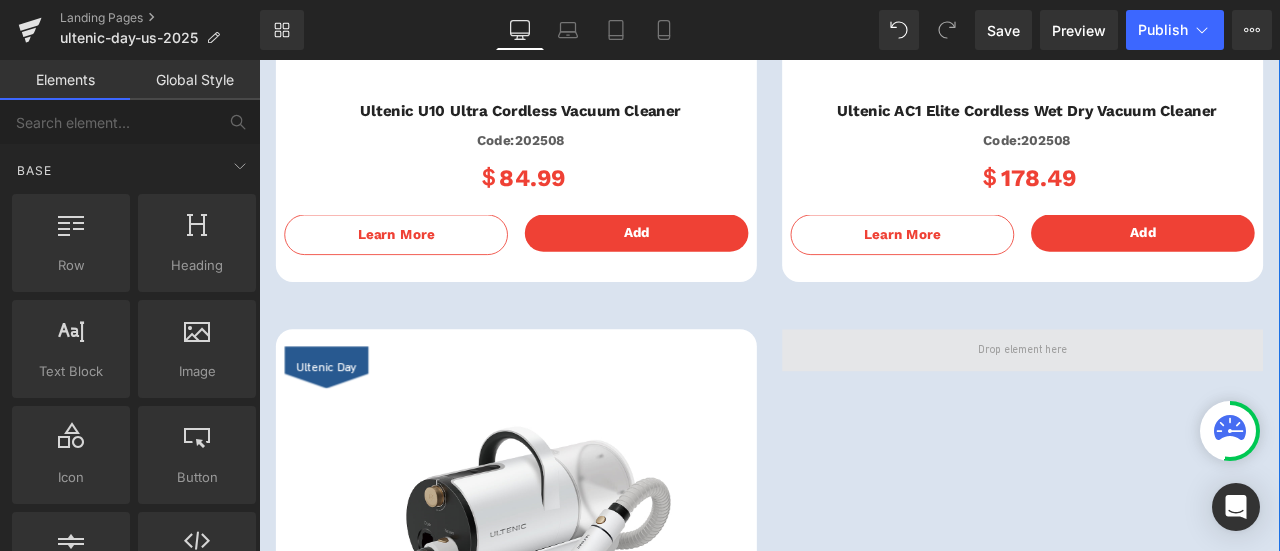 scroll, scrollTop: 2070, scrollLeft: 0, axis: vertical 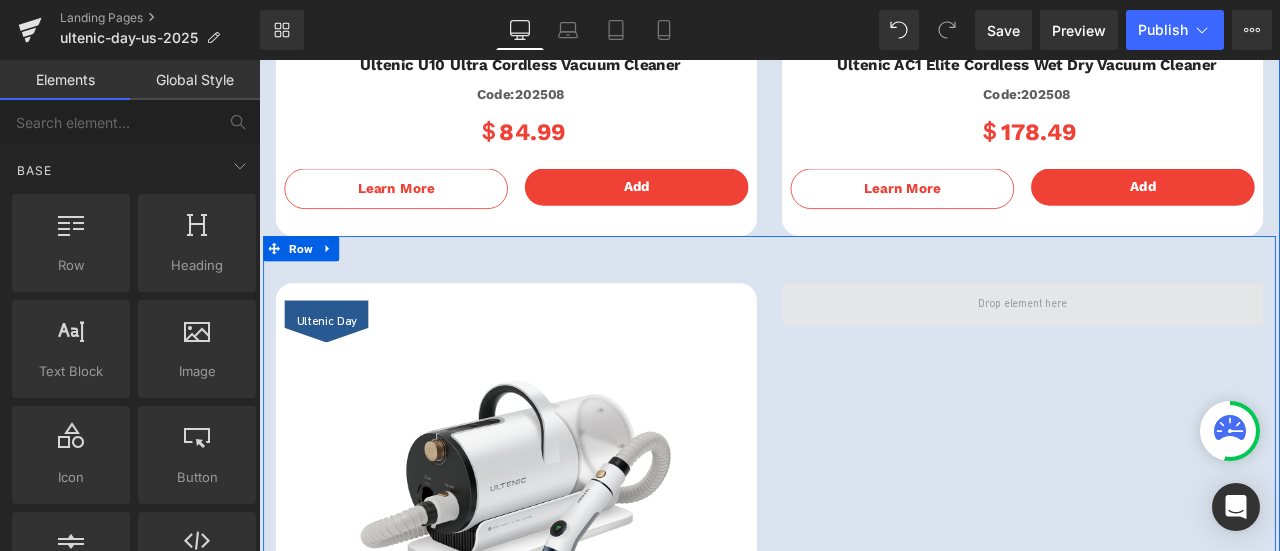 click at bounding box center [1164, 350] 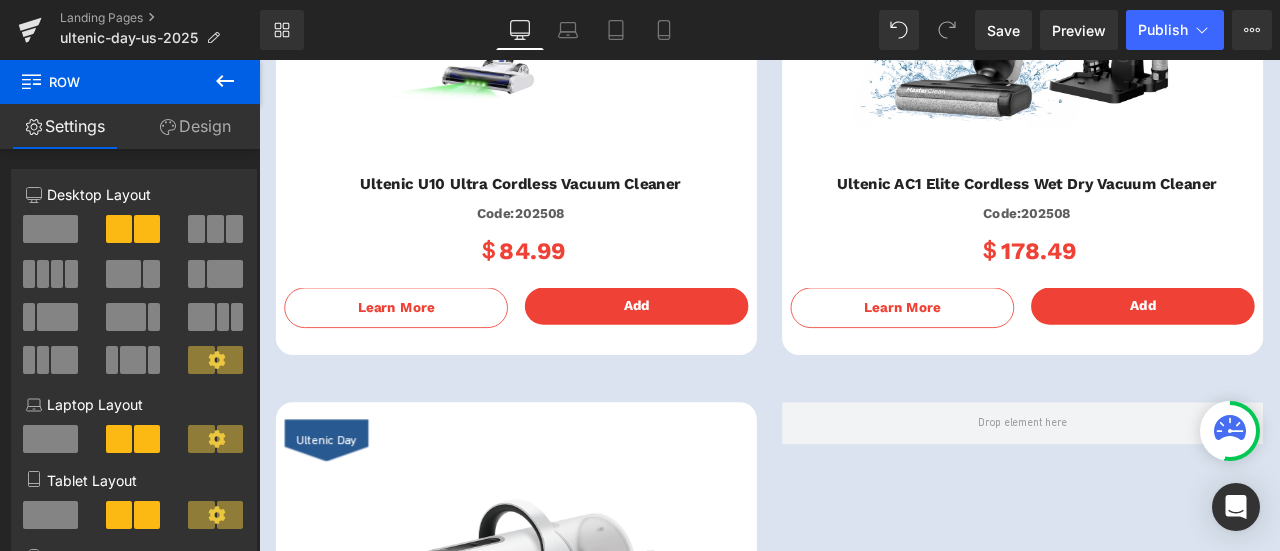 scroll, scrollTop: 1670, scrollLeft: 0, axis: vertical 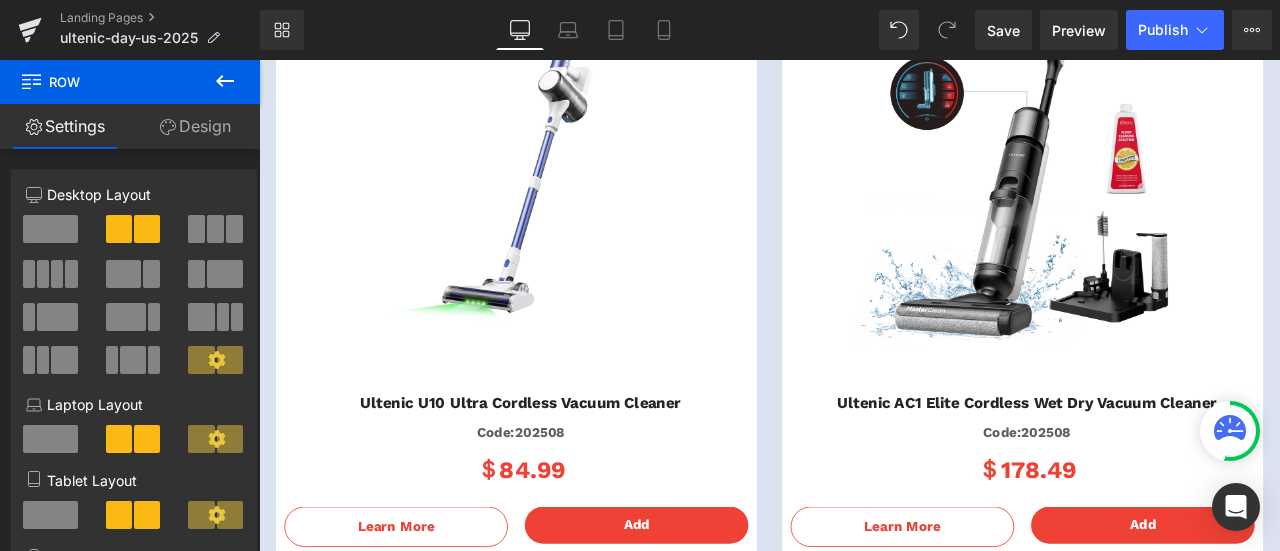 click on "Ultenic Day
(P) Image" at bounding box center (564, 202) 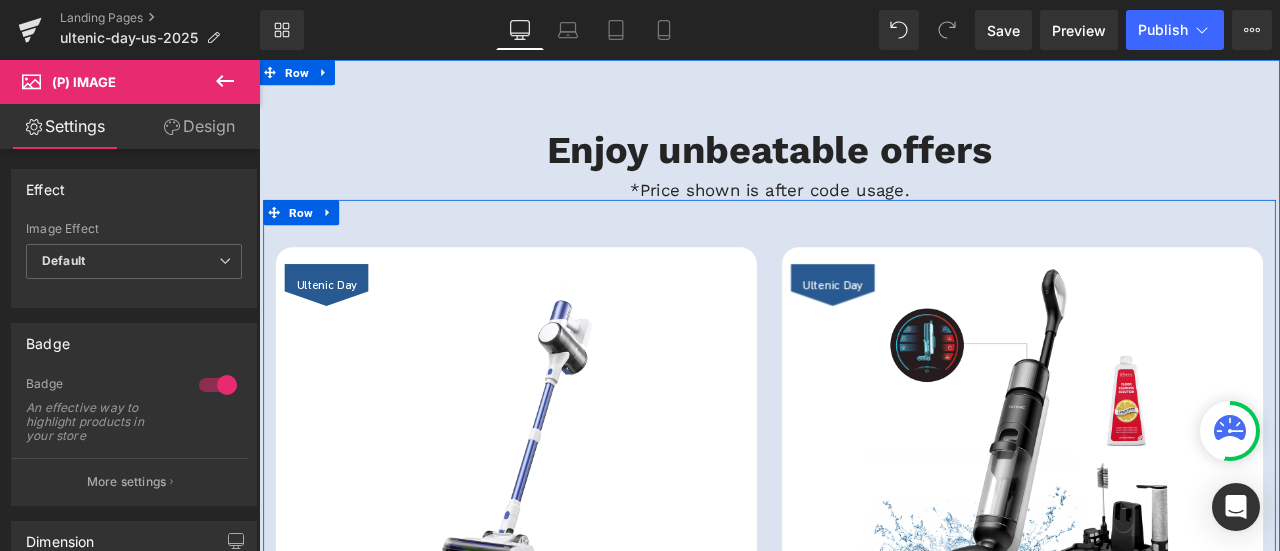 scroll, scrollTop: 1370, scrollLeft: 0, axis: vertical 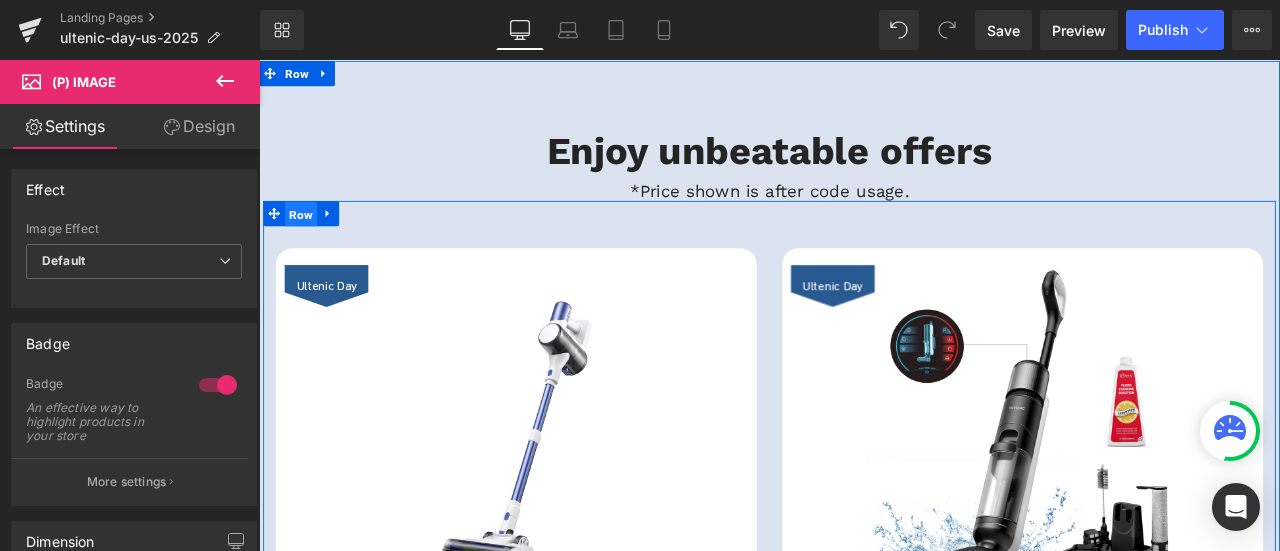 click on "Row" at bounding box center (309, 243) 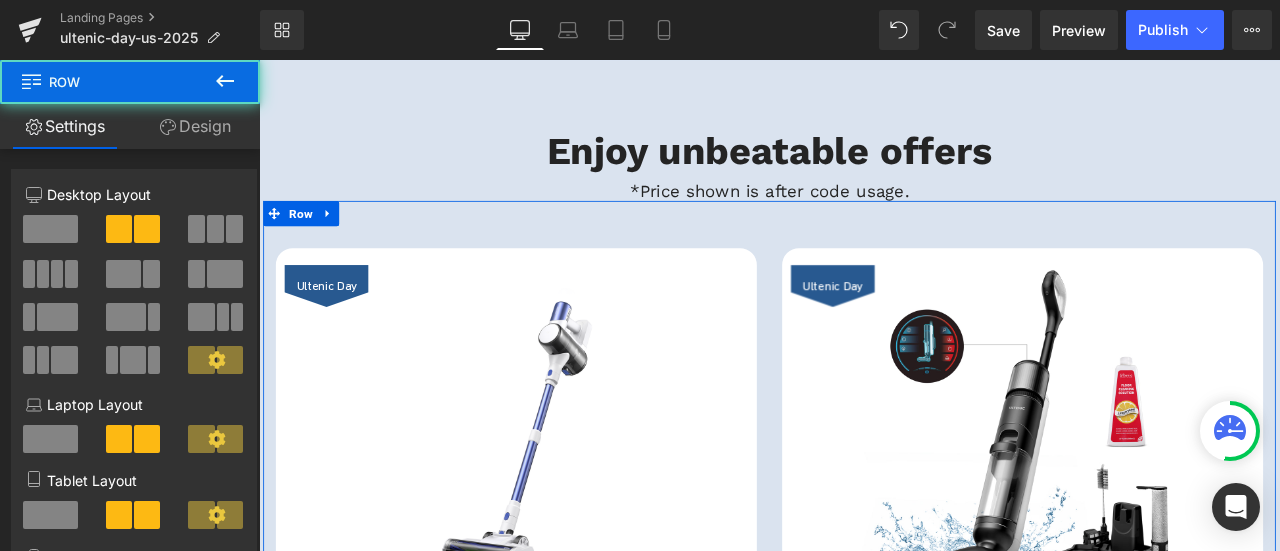 click at bounding box center (196, 229) 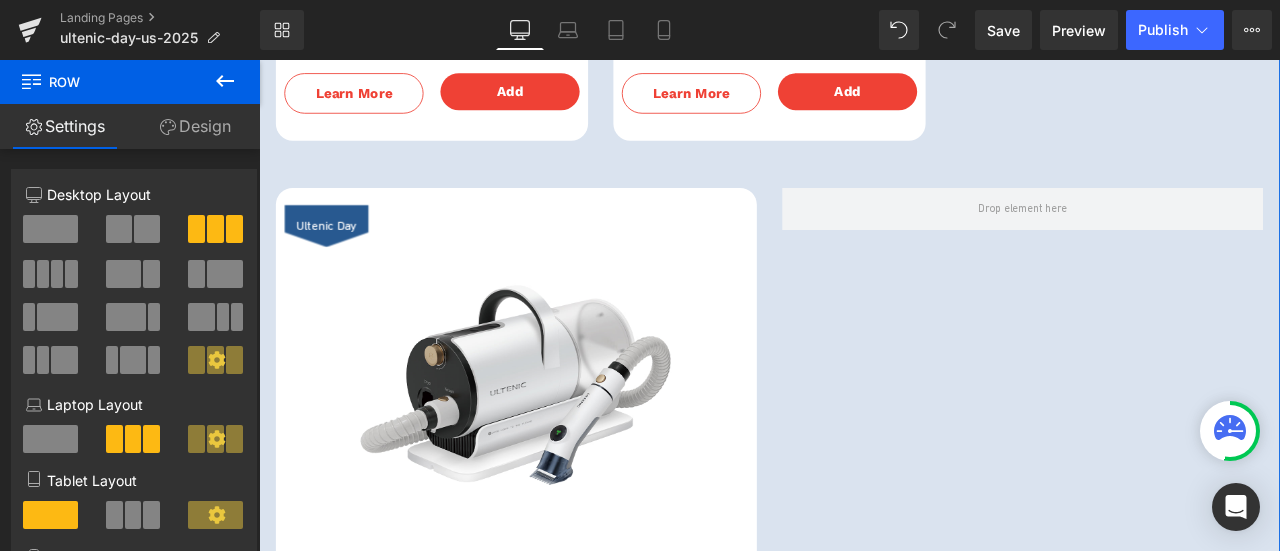 scroll, scrollTop: 2070, scrollLeft: 0, axis: vertical 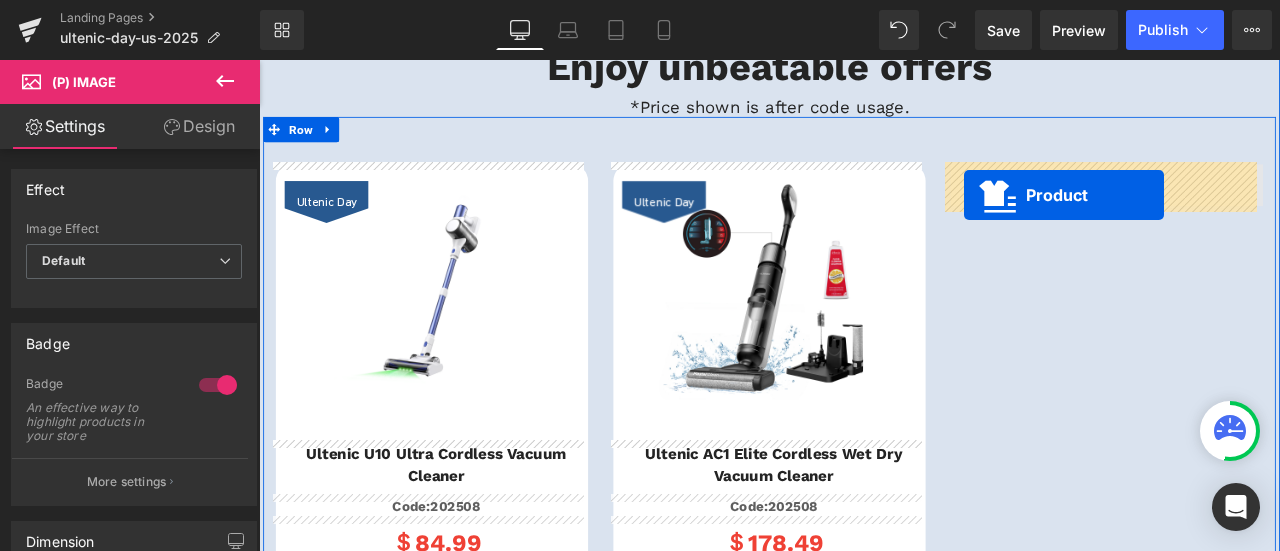 drag, startPoint x: 510, startPoint y: 229, endPoint x: 1095, endPoint y: 220, distance: 585.0692 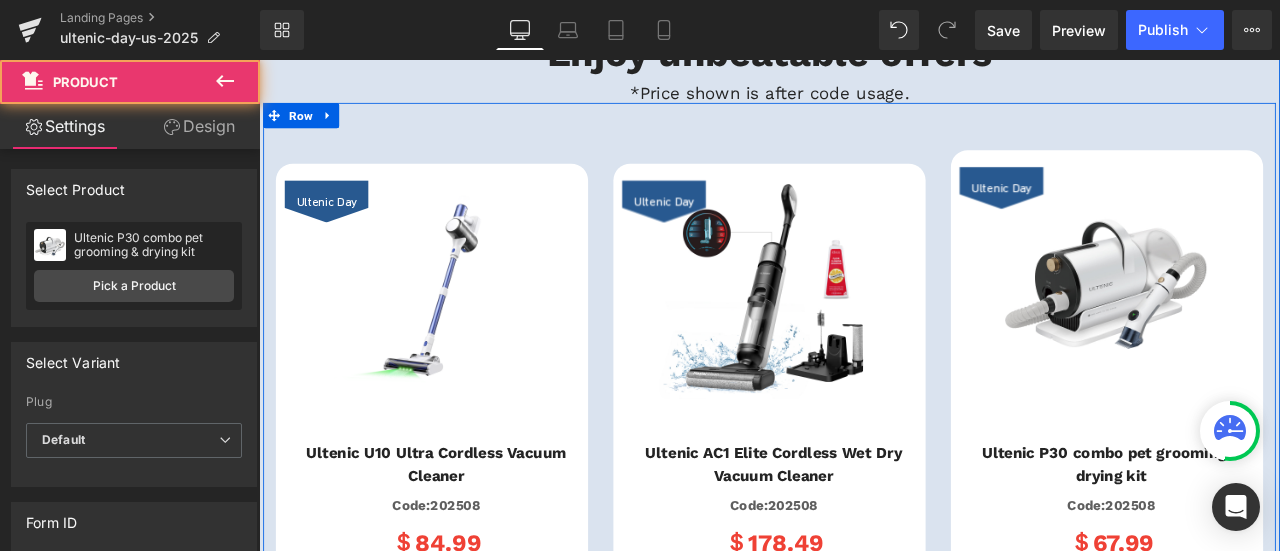 scroll, scrollTop: 1986, scrollLeft: 0, axis: vertical 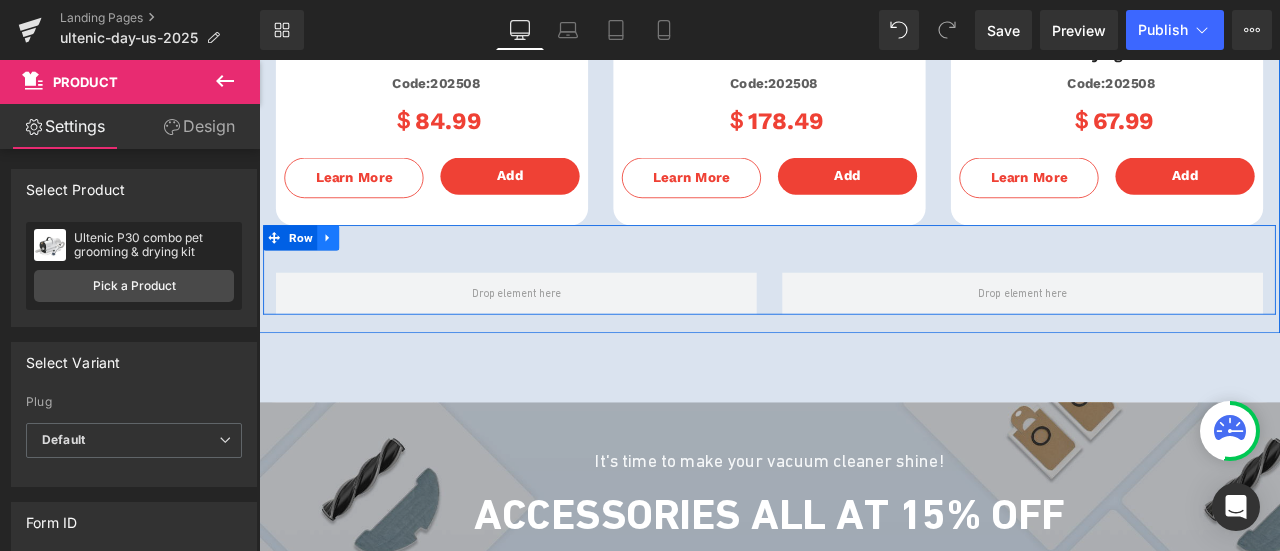 click 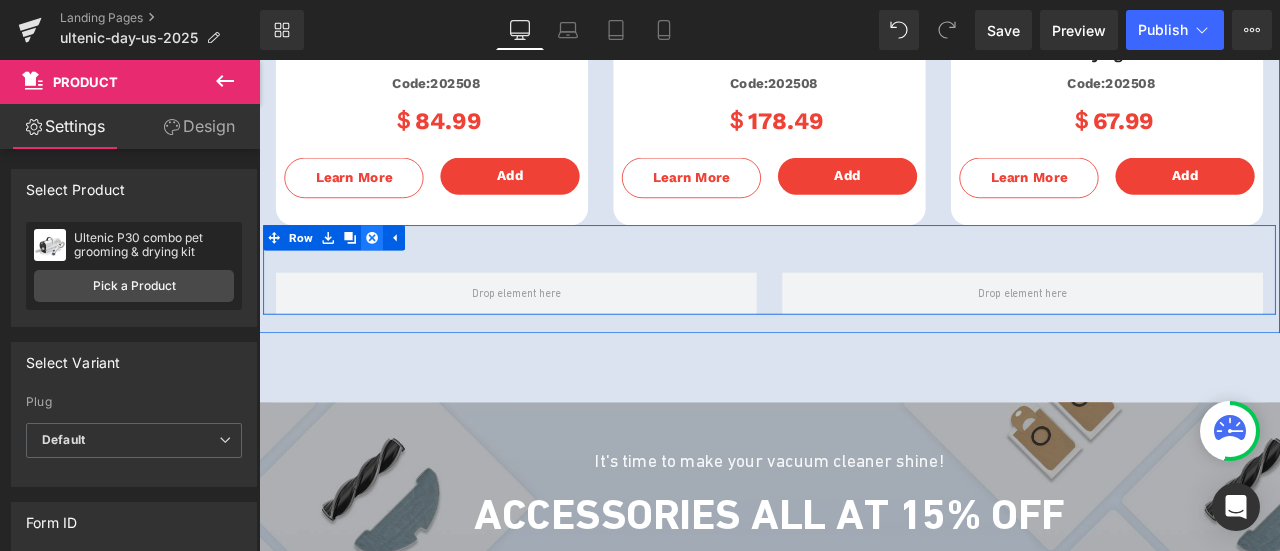 click 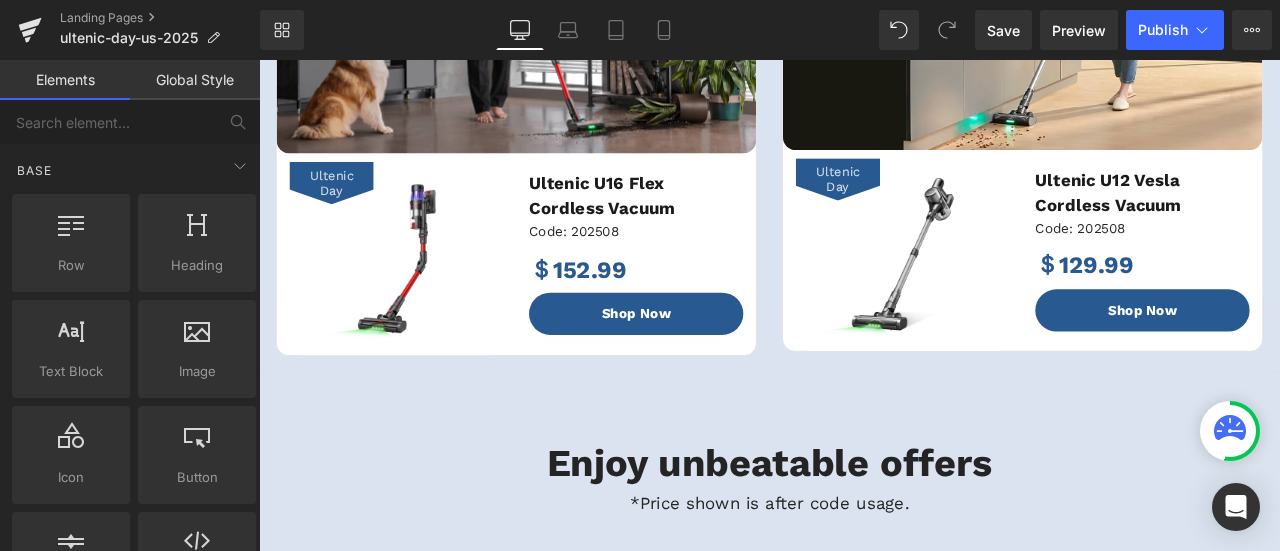 scroll, scrollTop: 1500, scrollLeft: 0, axis: vertical 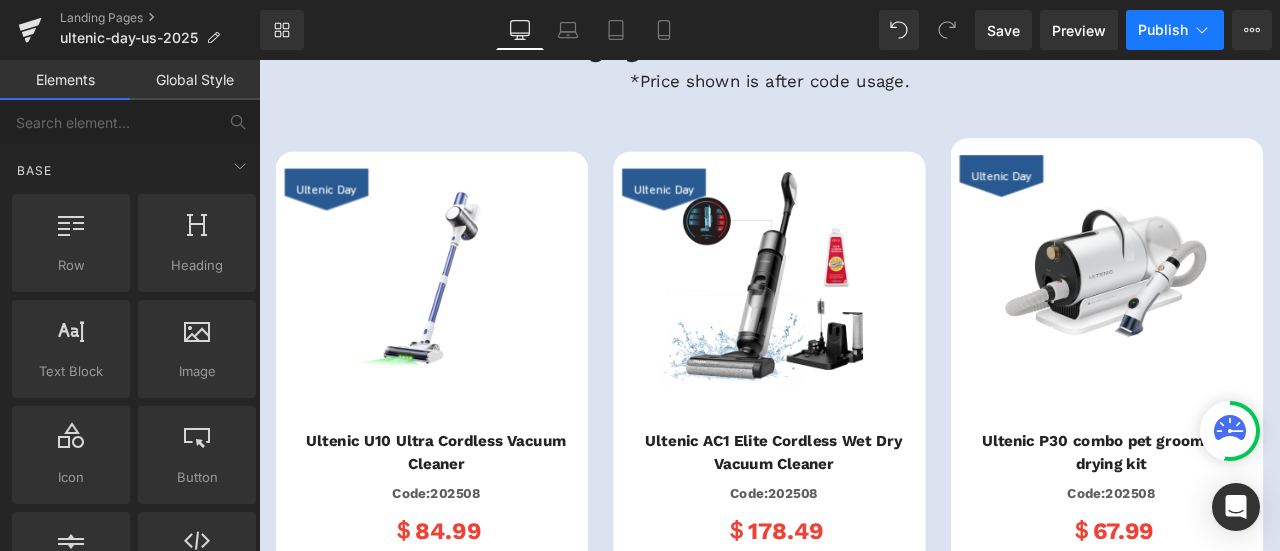 click on "Publish" at bounding box center [1163, 30] 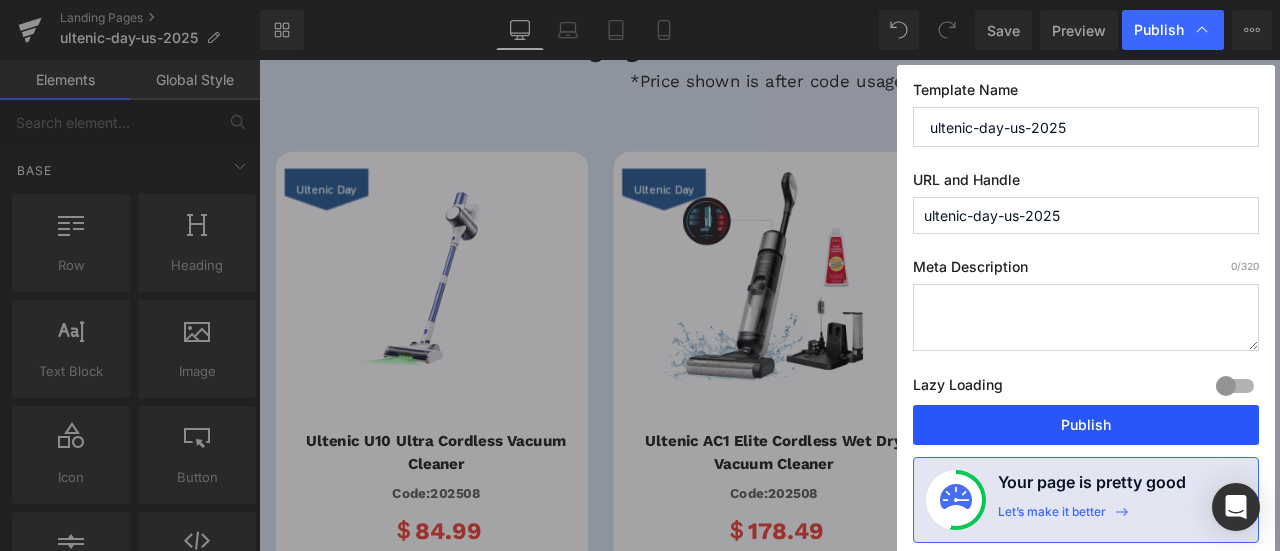 click on "Publish" at bounding box center (1086, 425) 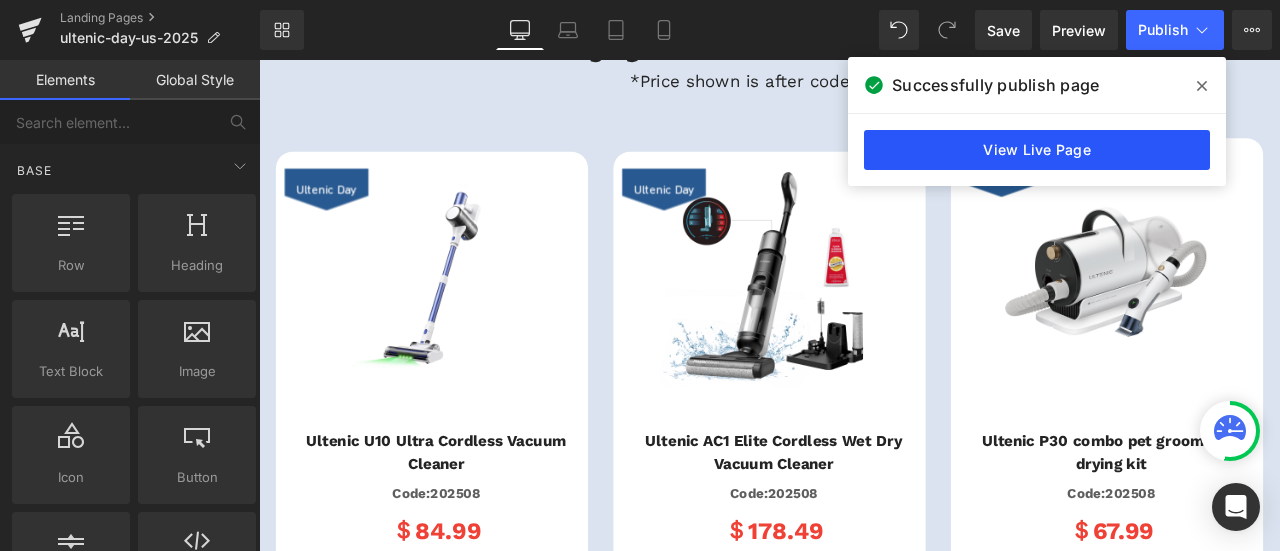 click on "View Live Page" at bounding box center (1037, 150) 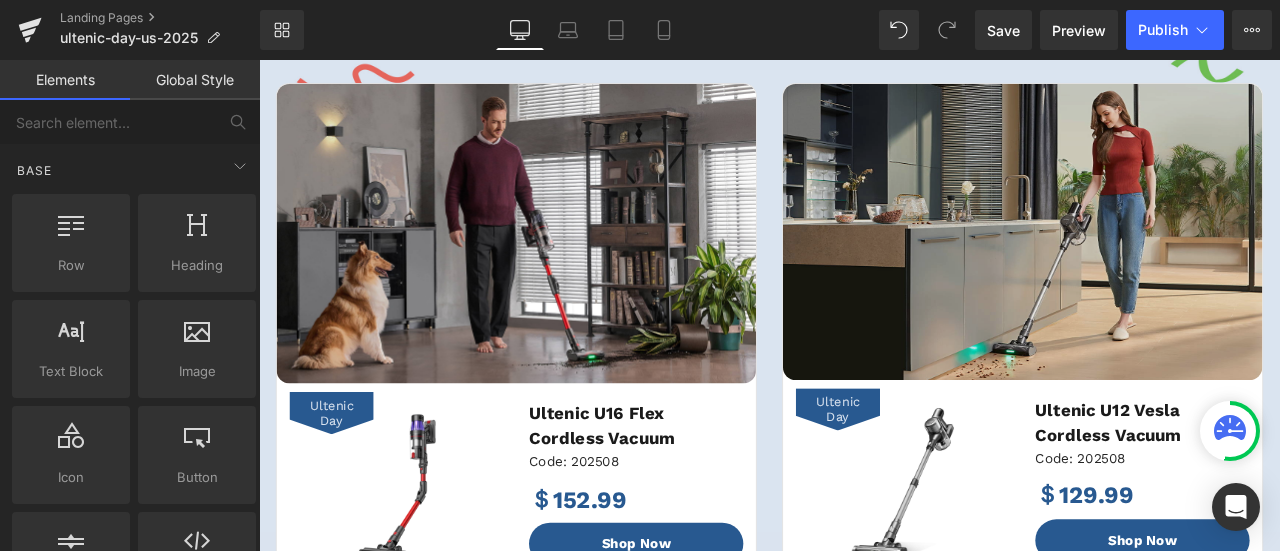 scroll, scrollTop: 800, scrollLeft: 0, axis: vertical 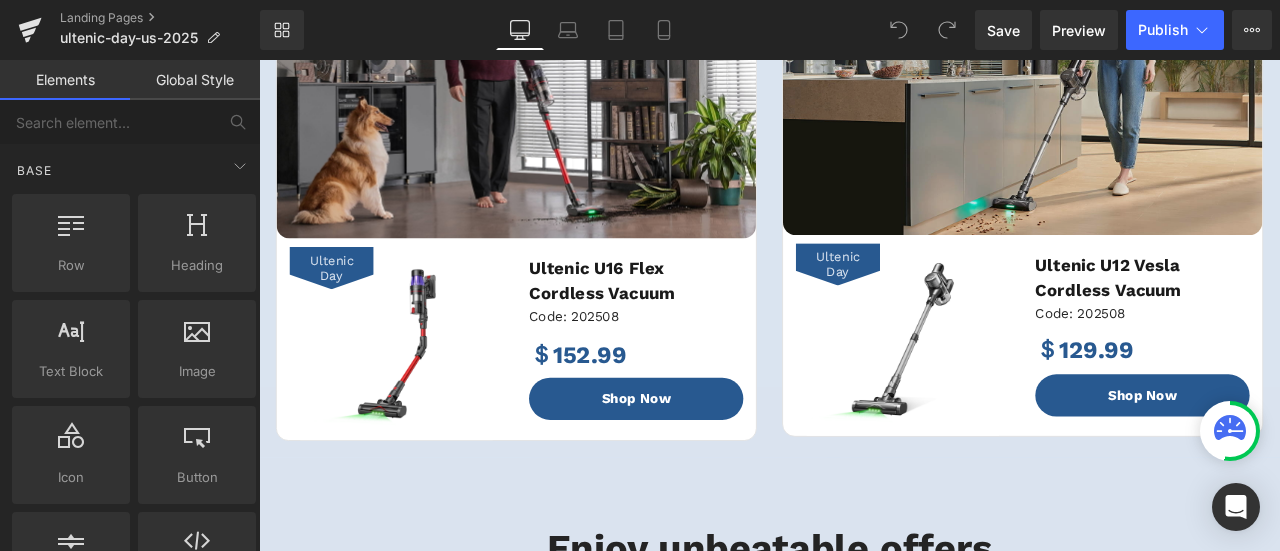 click at bounding box center (1164, 91) 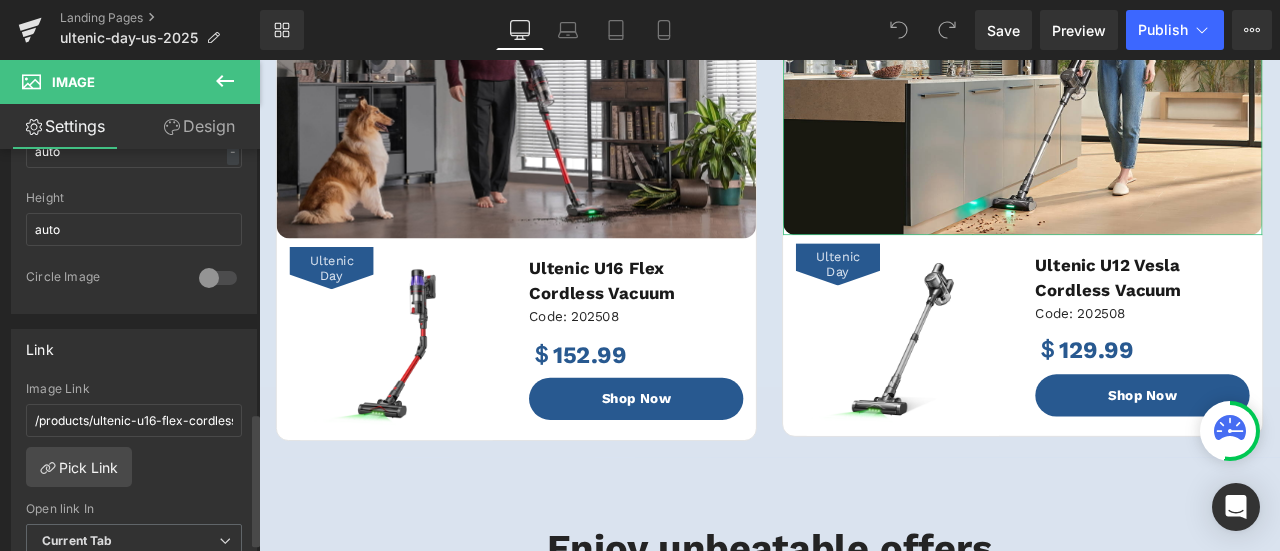 scroll, scrollTop: 800, scrollLeft: 0, axis: vertical 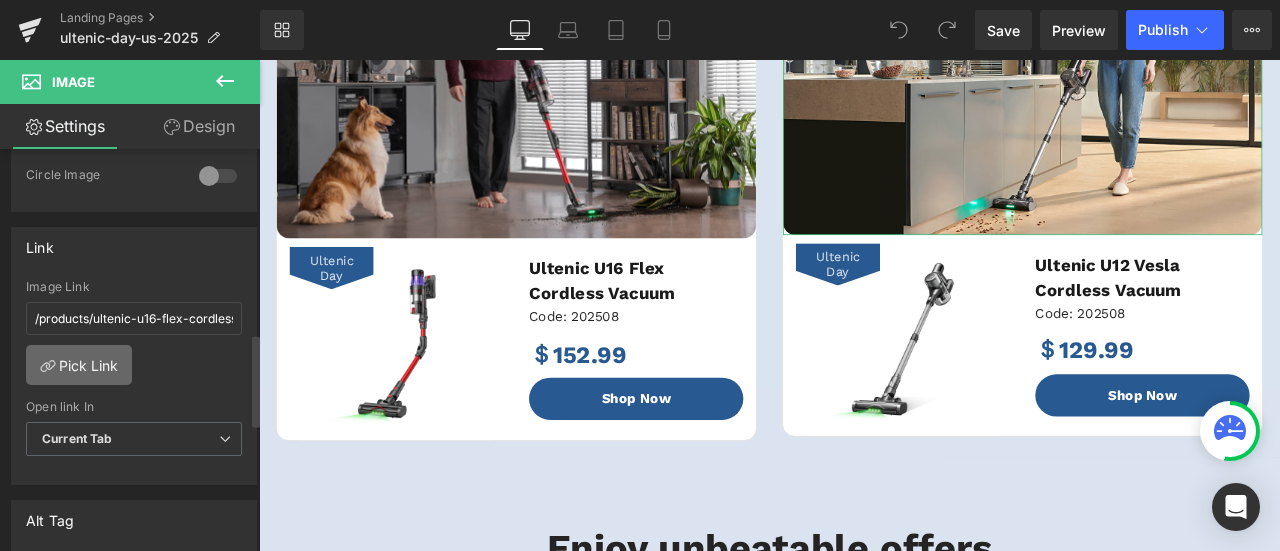 click on "Pick Link" at bounding box center [79, 365] 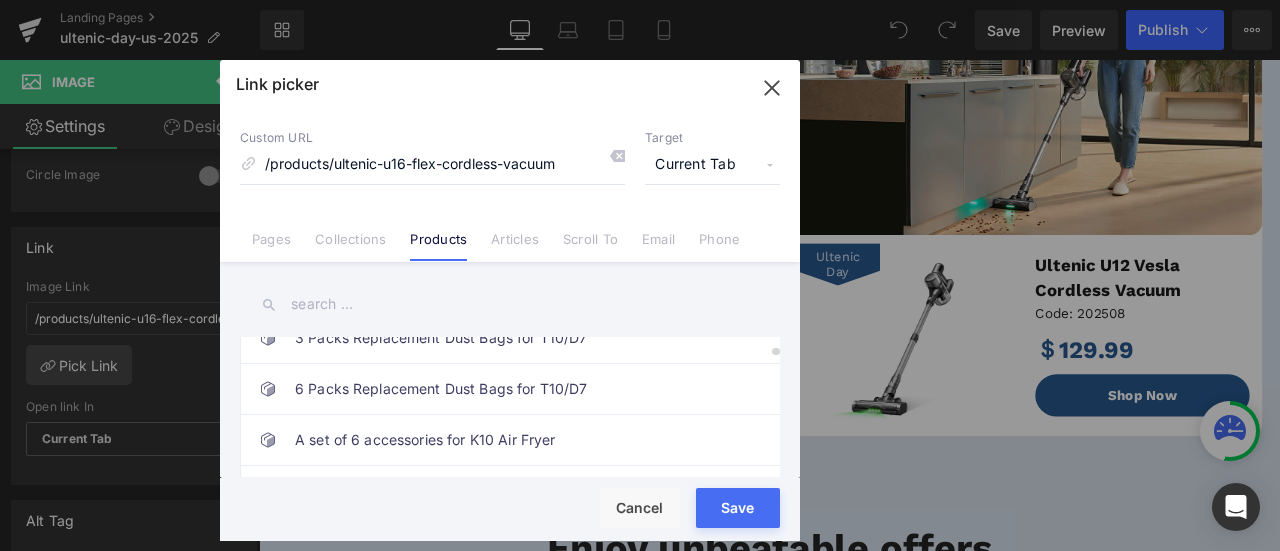 scroll, scrollTop: 600, scrollLeft: 0, axis: vertical 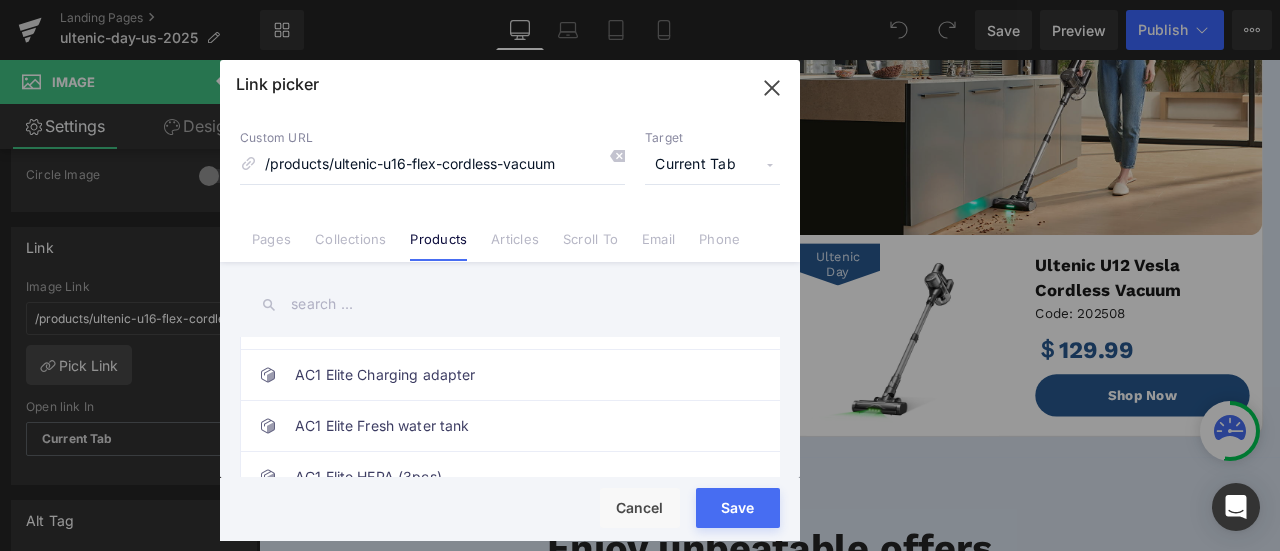 click at bounding box center [510, 304] 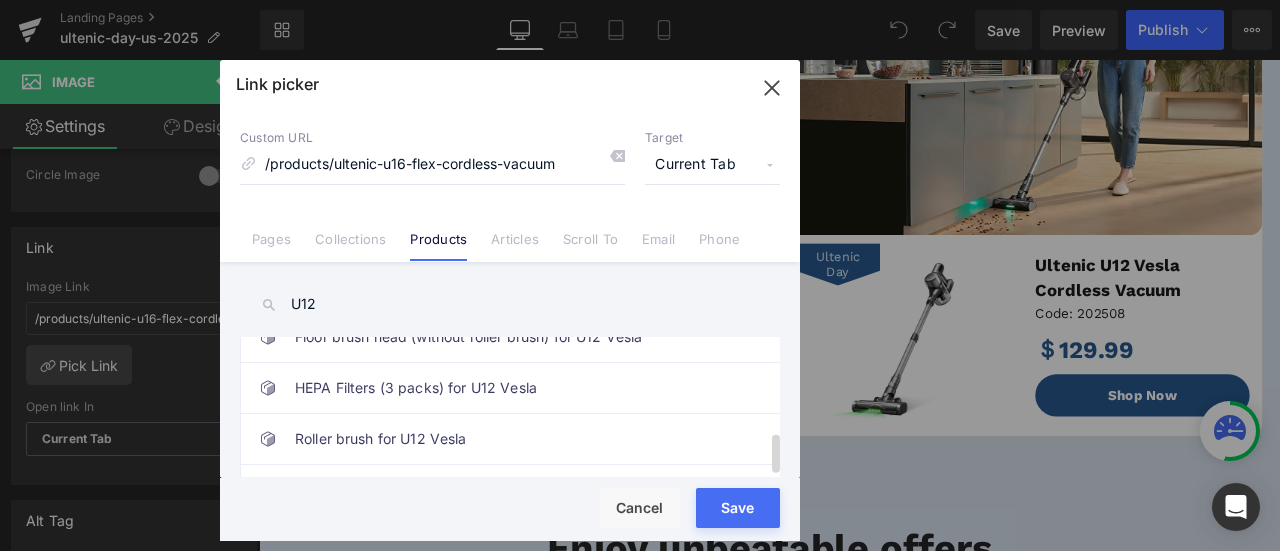 scroll, scrollTop: 577, scrollLeft: 0, axis: vertical 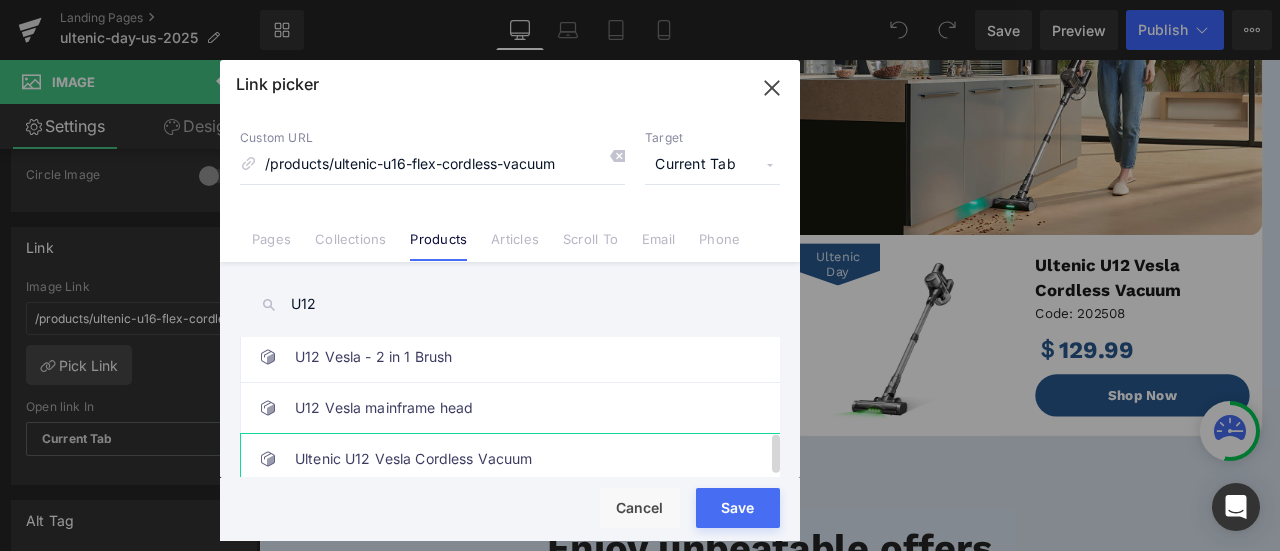 type on "U12" 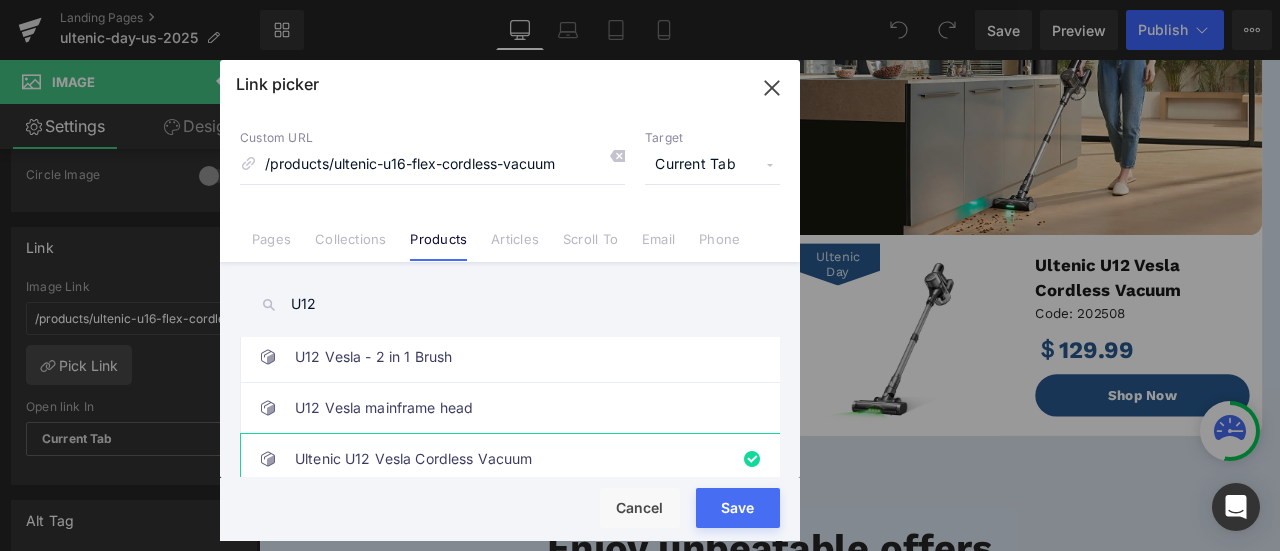 click on "Save" at bounding box center (738, 508) 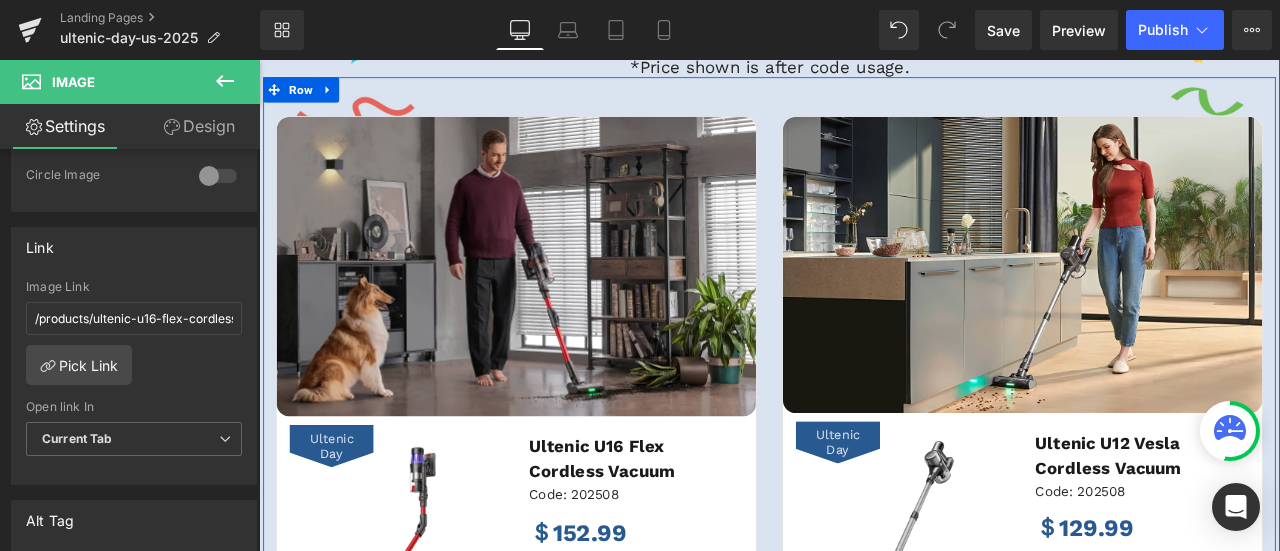scroll, scrollTop: 500, scrollLeft: 0, axis: vertical 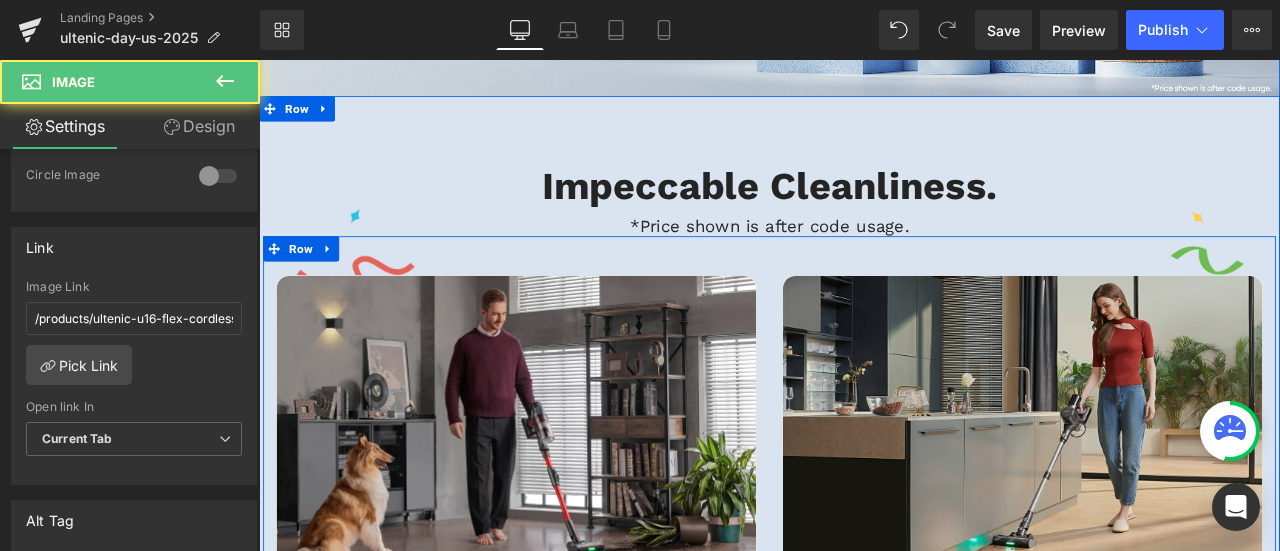 click at bounding box center [1164, 491] 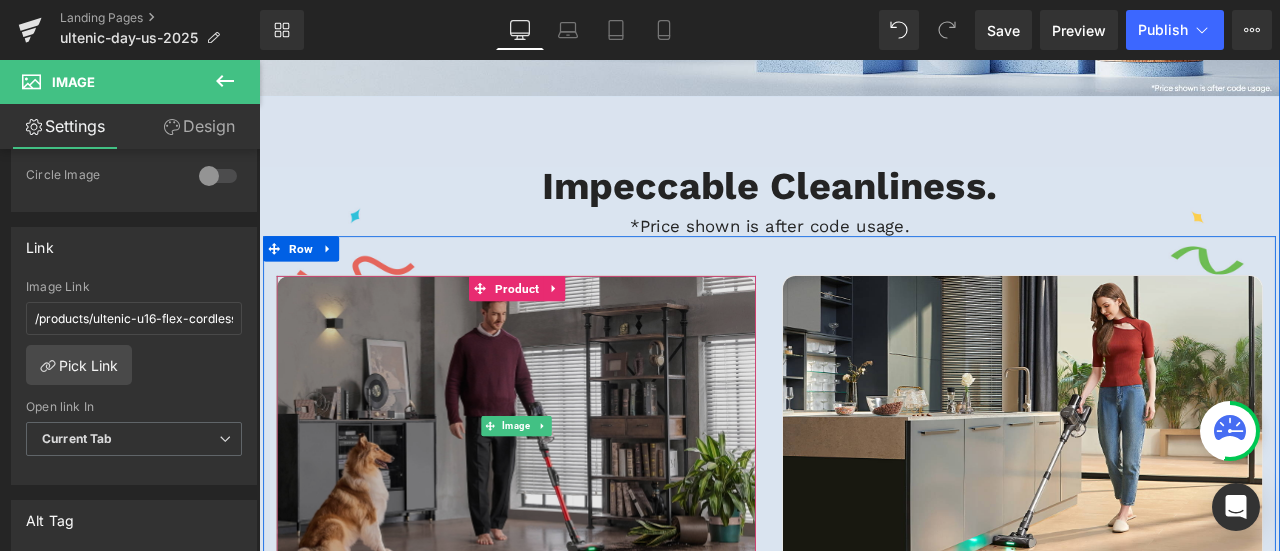 click at bounding box center [564, 493] 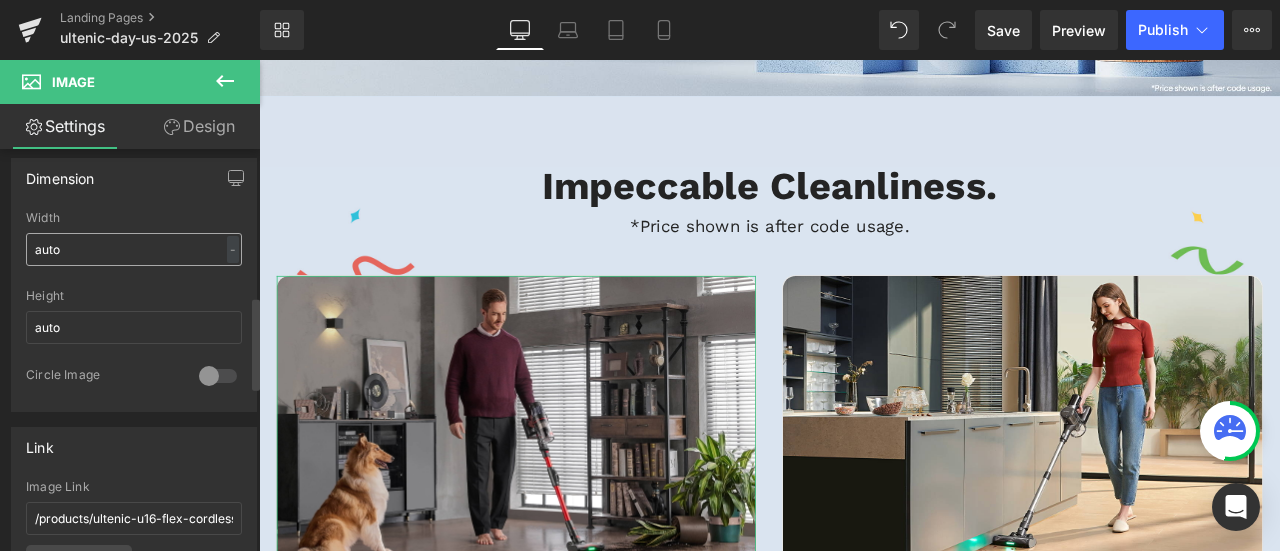 scroll, scrollTop: 900, scrollLeft: 0, axis: vertical 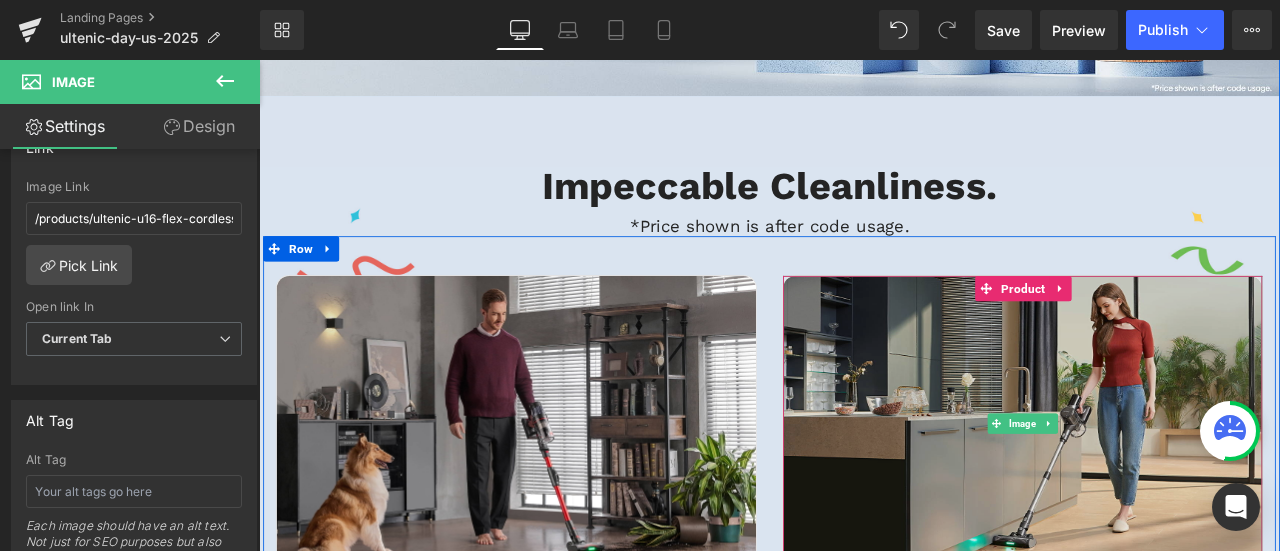 click at bounding box center [1164, 491] 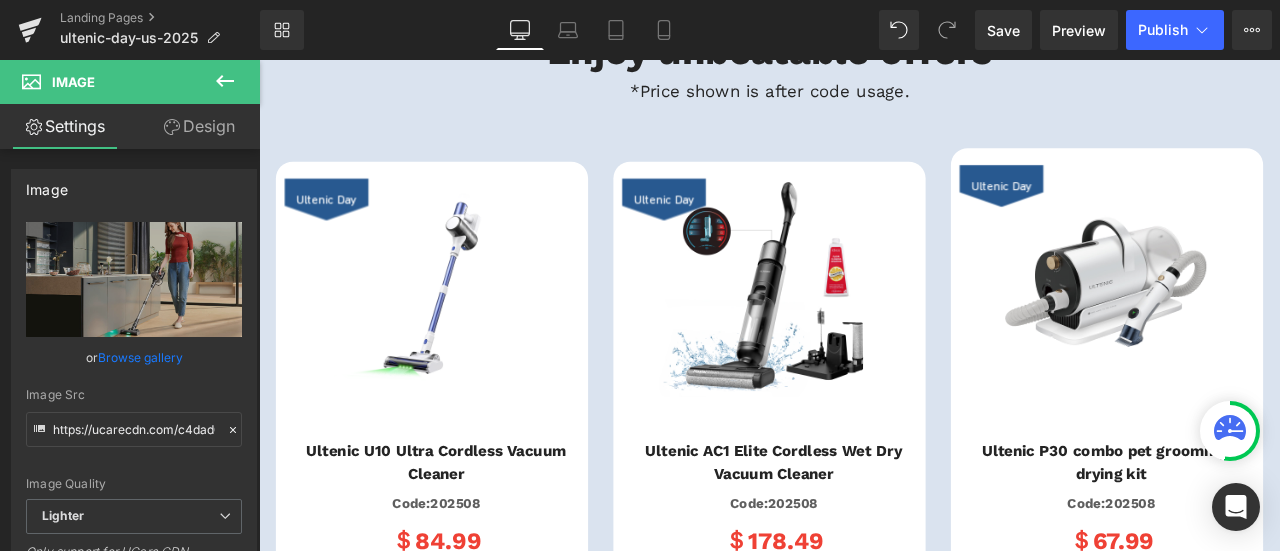 scroll, scrollTop: 1600, scrollLeft: 0, axis: vertical 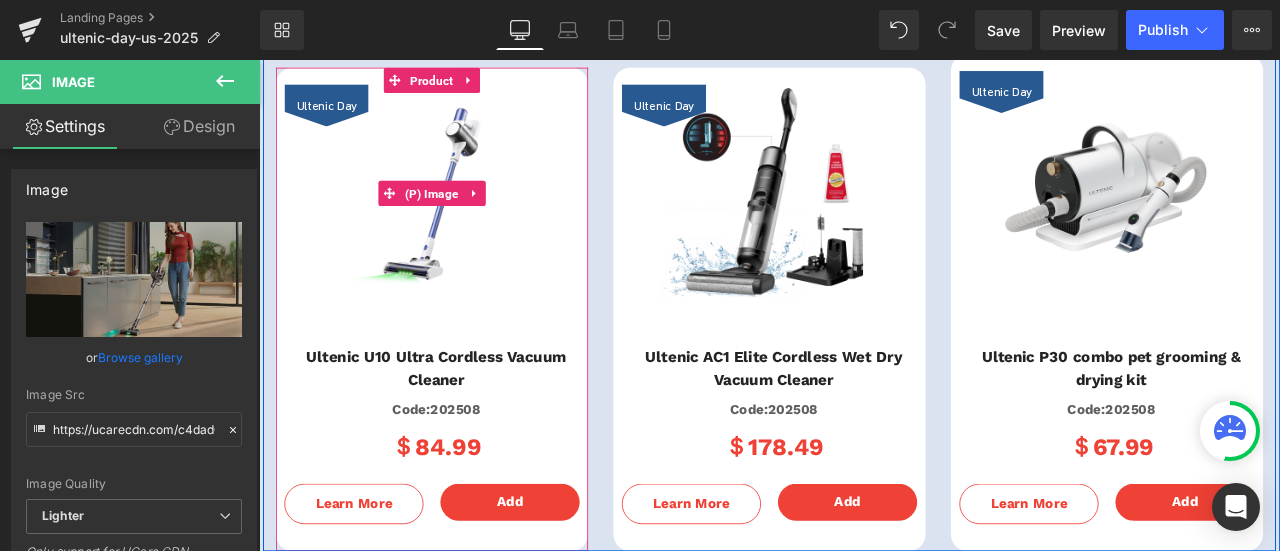click at bounding box center (464, 218) 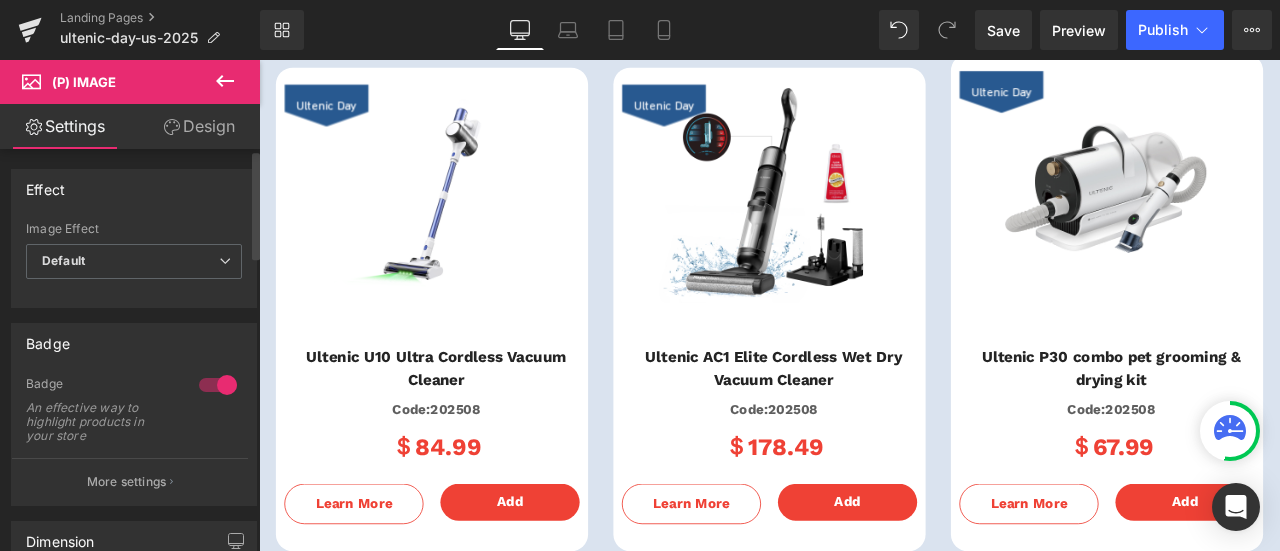 scroll, scrollTop: 600, scrollLeft: 0, axis: vertical 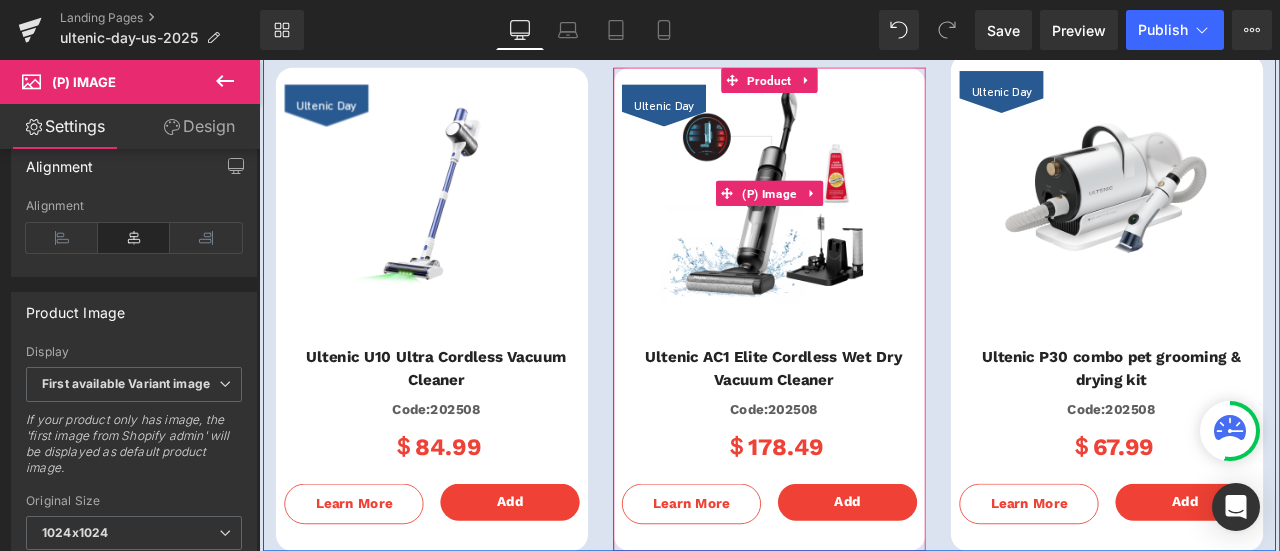 click at bounding box center [863, 218] 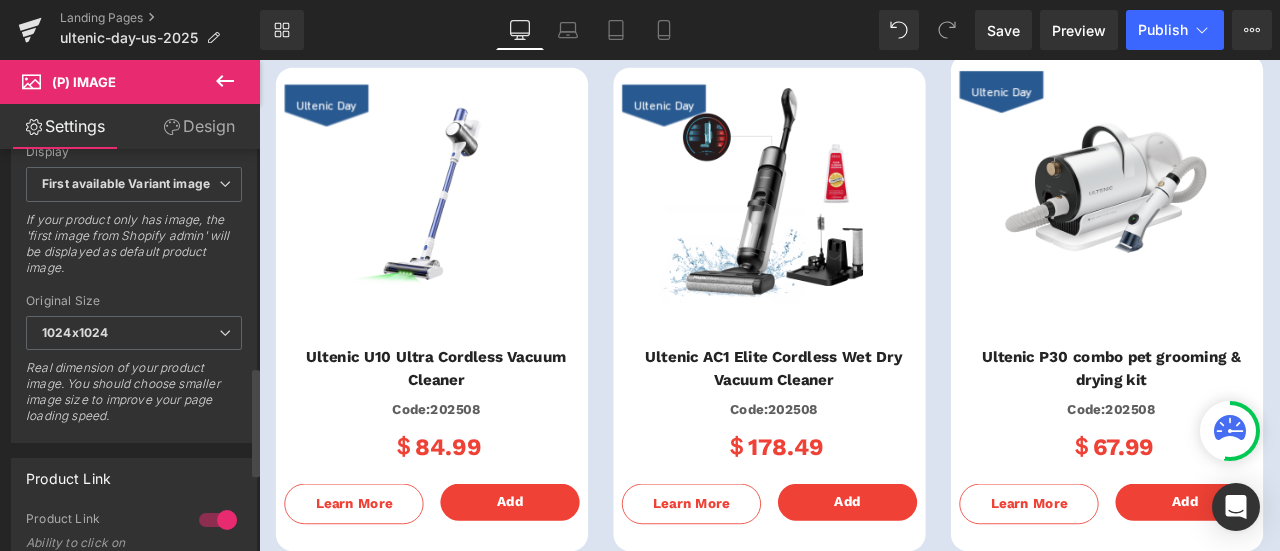 scroll, scrollTop: 1098, scrollLeft: 0, axis: vertical 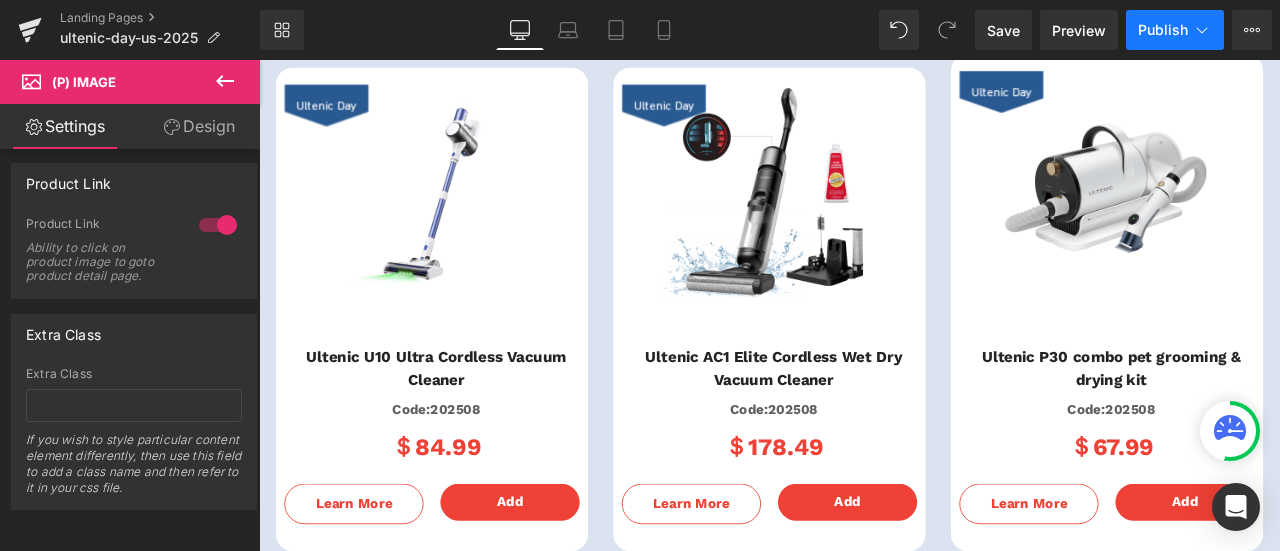 click on "Publish" at bounding box center (1163, 30) 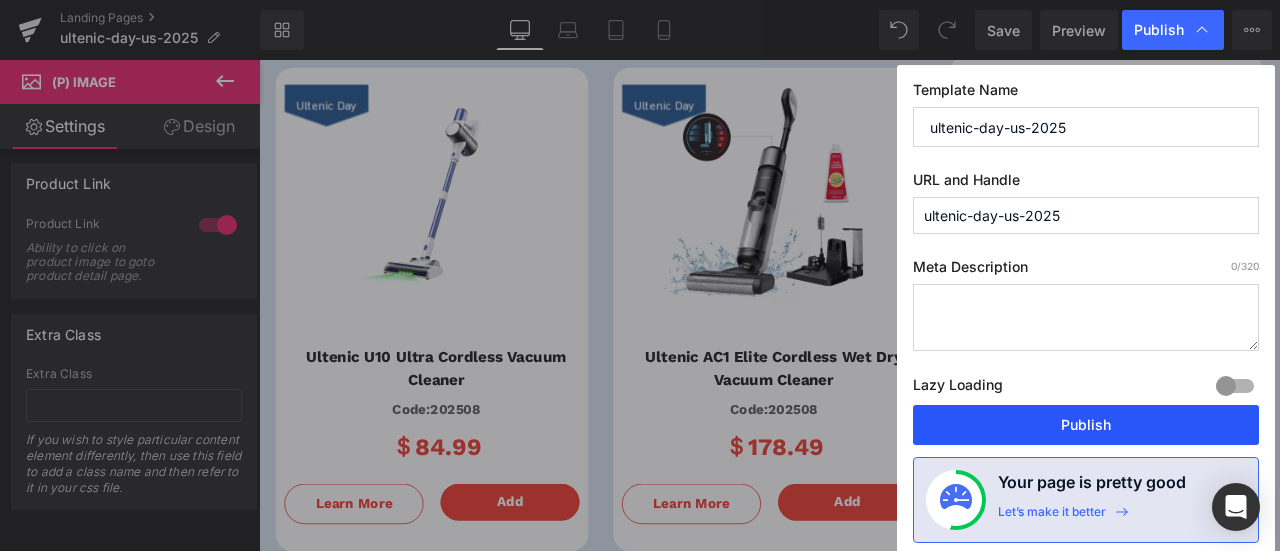 click on "Publish" at bounding box center (1086, 425) 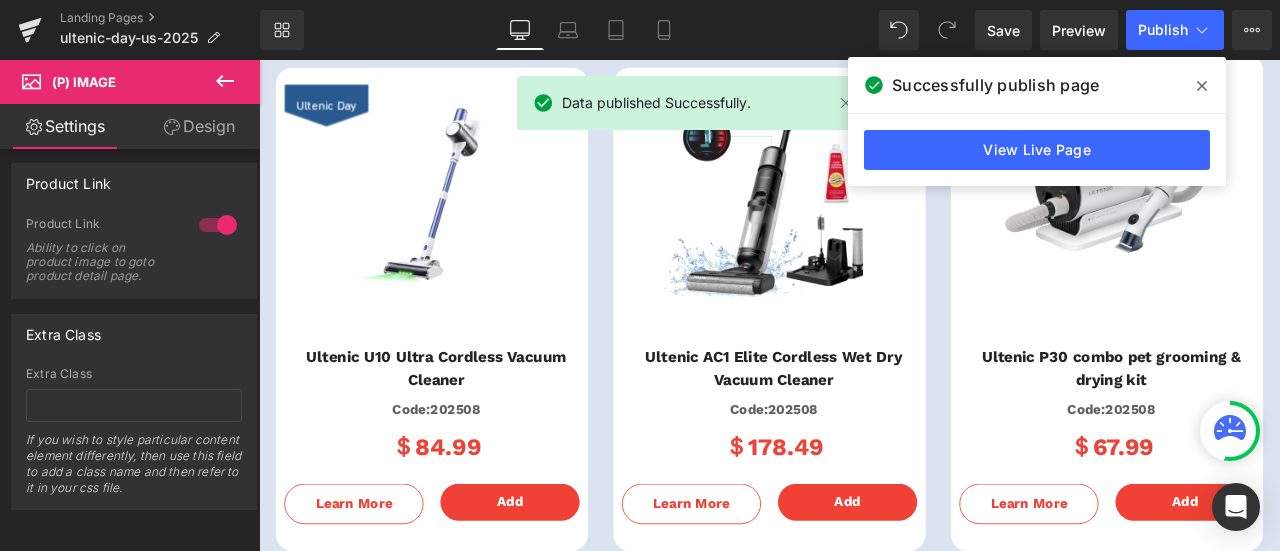 click 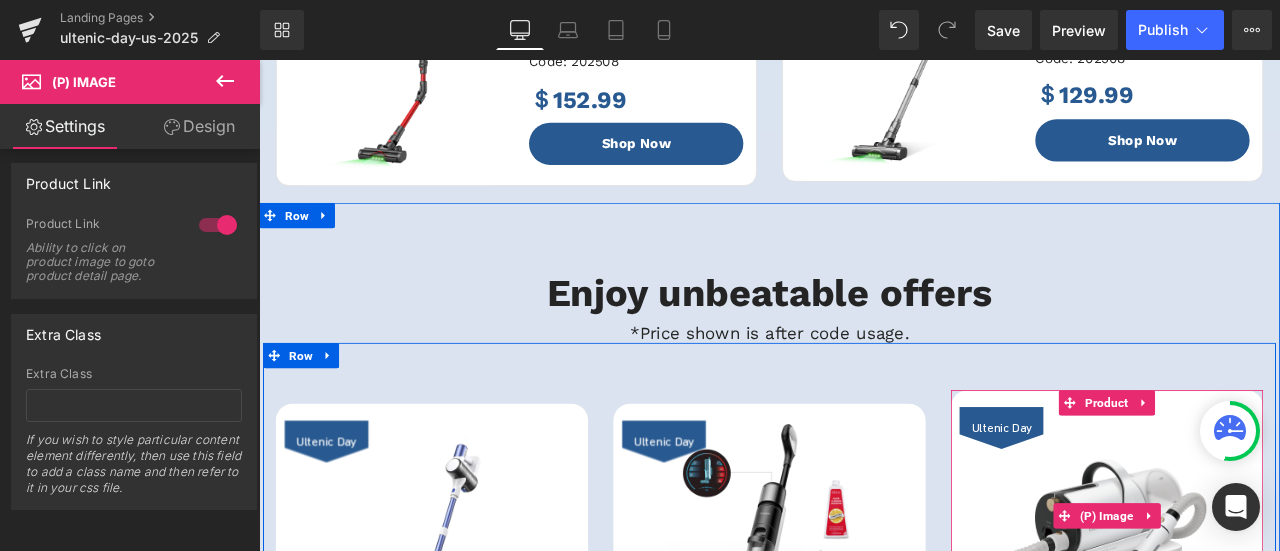scroll, scrollTop: 900, scrollLeft: 0, axis: vertical 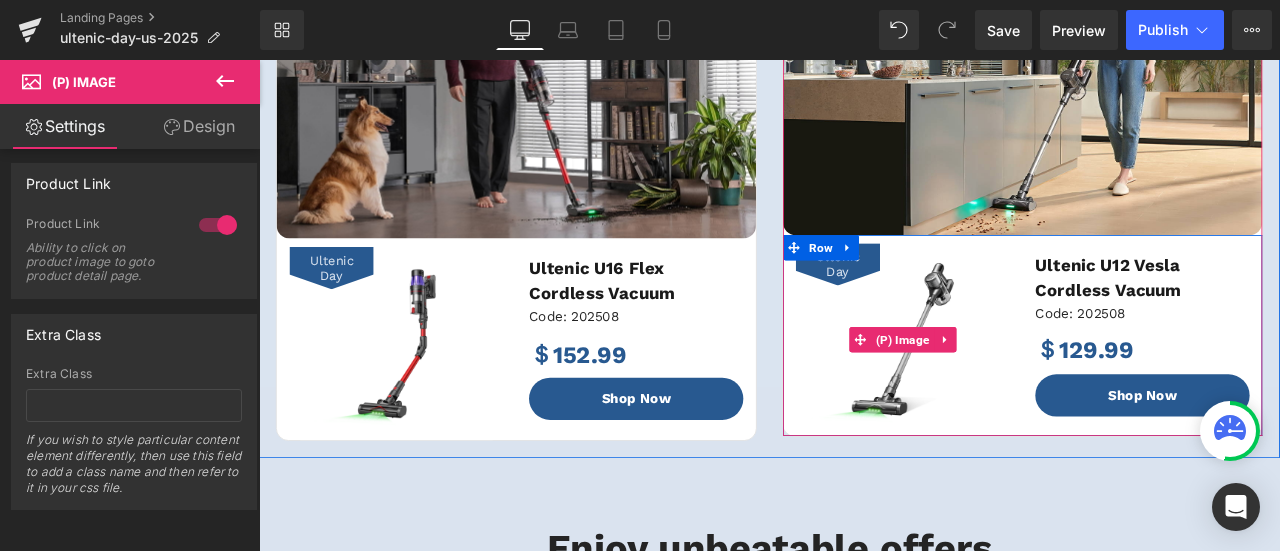 click at bounding box center [1022, 391] 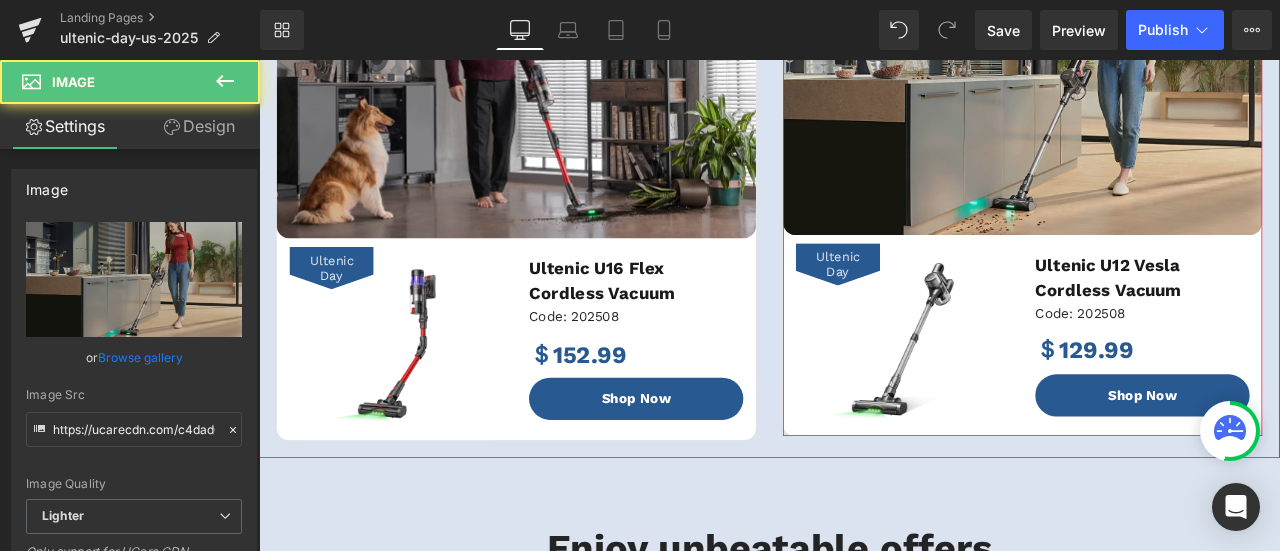 click at bounding box center [1164, 91] 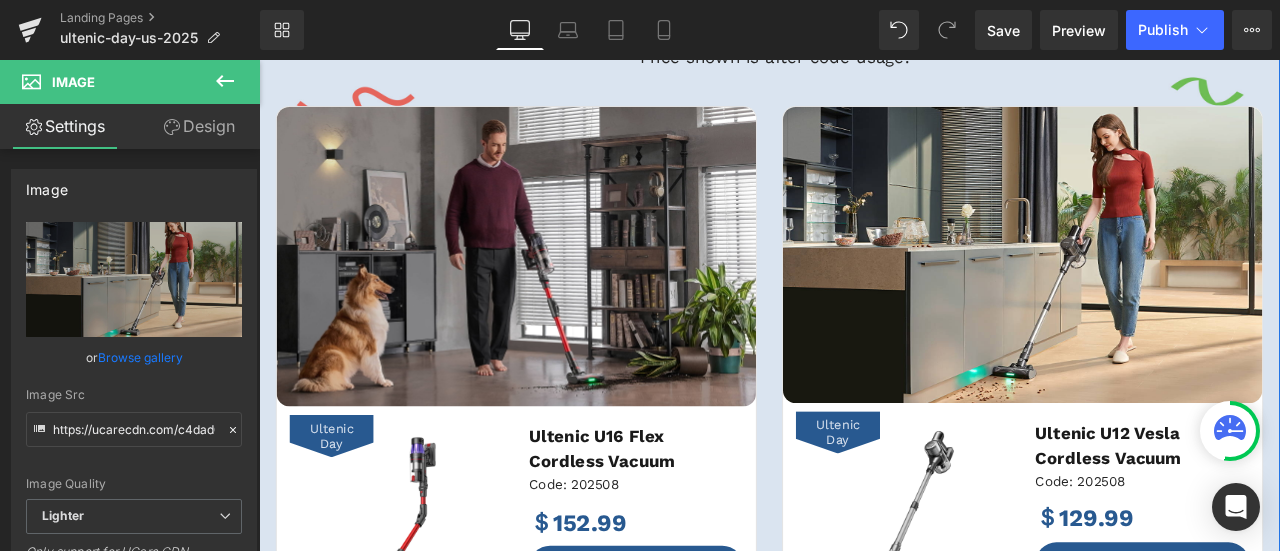 scroll, scrollTop: 900, scrollLeft: 0, axis: vertical 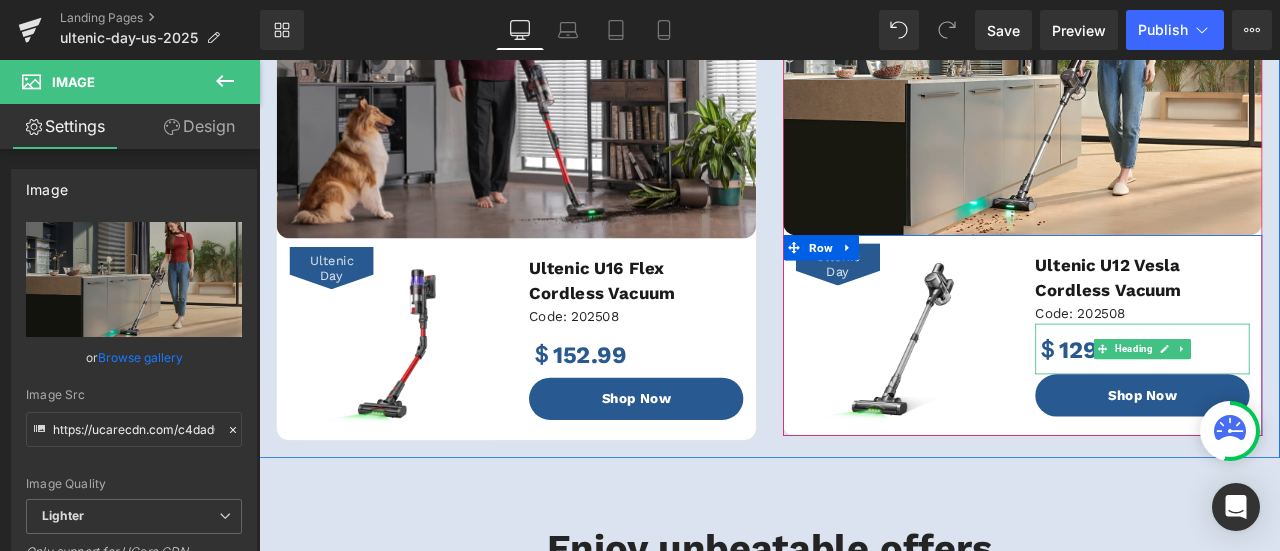 click on "＄129.99" at bounding box center [1306, 402] 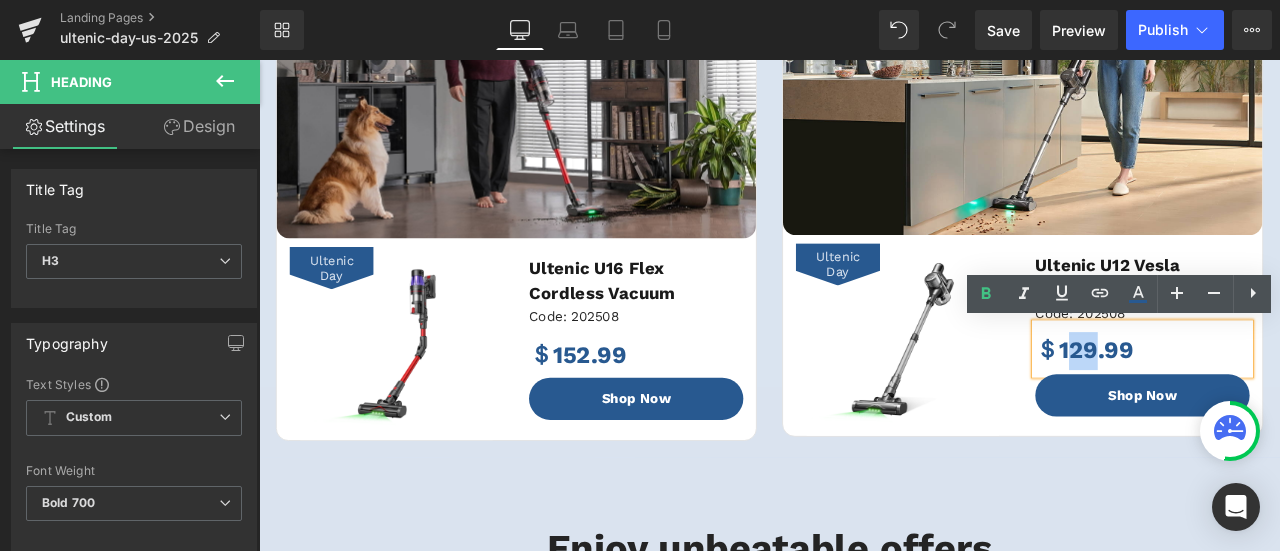 drag, startPoint x: 1216, startPoint y: 401, endPoint x: 1245, endPoint y: 398, distance: 29.15476 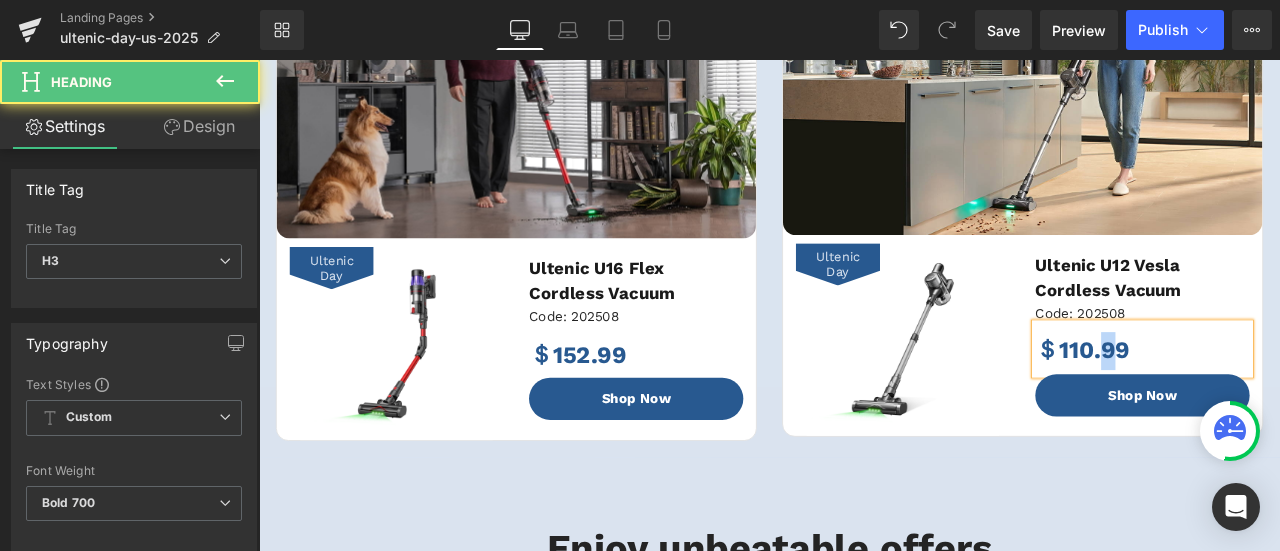 click on "＄110.99" at bounding box center (1306, 402) 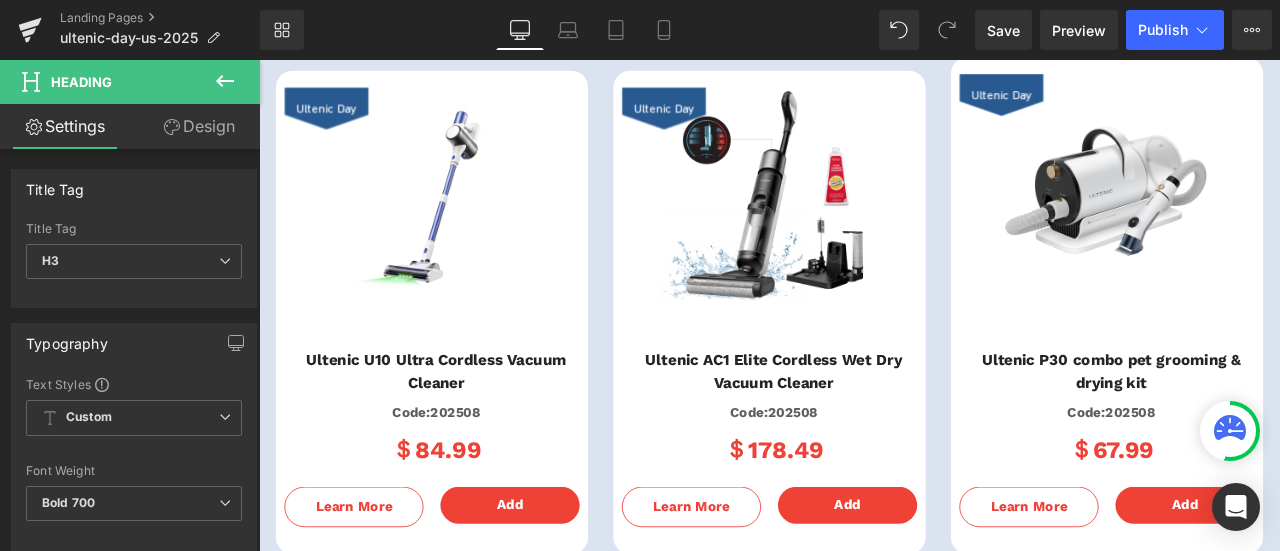 scroll, scrollTop: 1600, scrollLeft: 0, axis: vertical 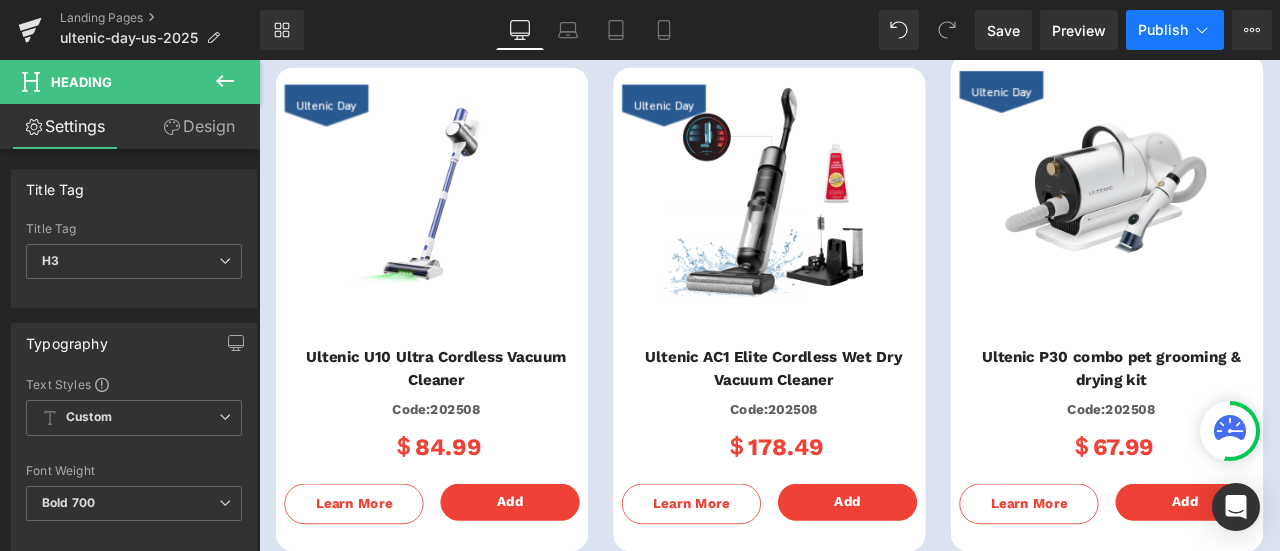 click on "Publish" at bounding box center [1175, 30] 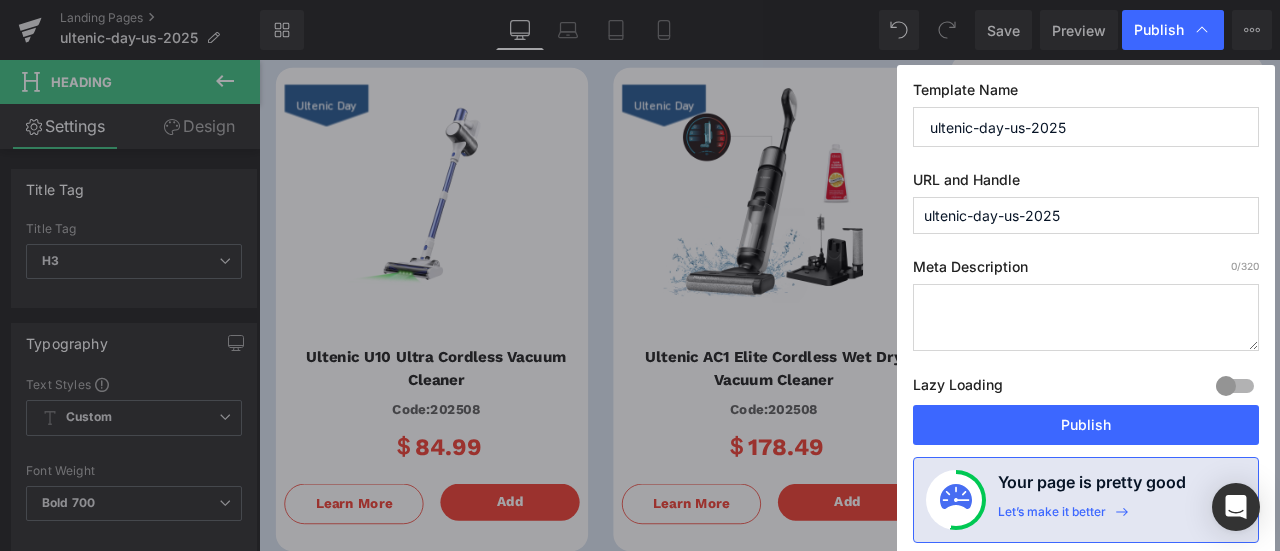 click on "Template Name ultenic-day-us-2025 URL and Handle ultenic-day-us-2025 Meta Description 0 /320
Lazy Loading
Build
Upgrade plan to unlock
Lazy loading helps you improve page loading time, enhance user experience & increase your SEO results.
Lazy loading is available on  Build, Optimize & Enterprise.
You’ve reached the maximum published page number of your plan  (181/999999) .
Upgrade plan to unlock more pages
Publish
Your page is pretty good
Let’s make it better" at bounding box center [1086, 322] 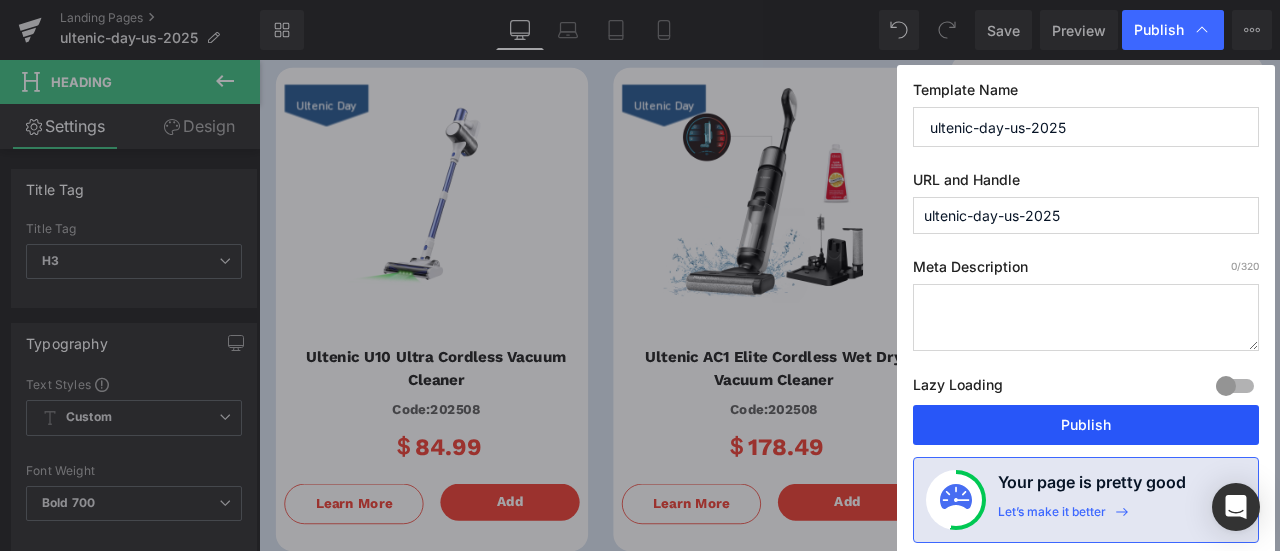 click on "Publish" at bounding box center (1086, 425) 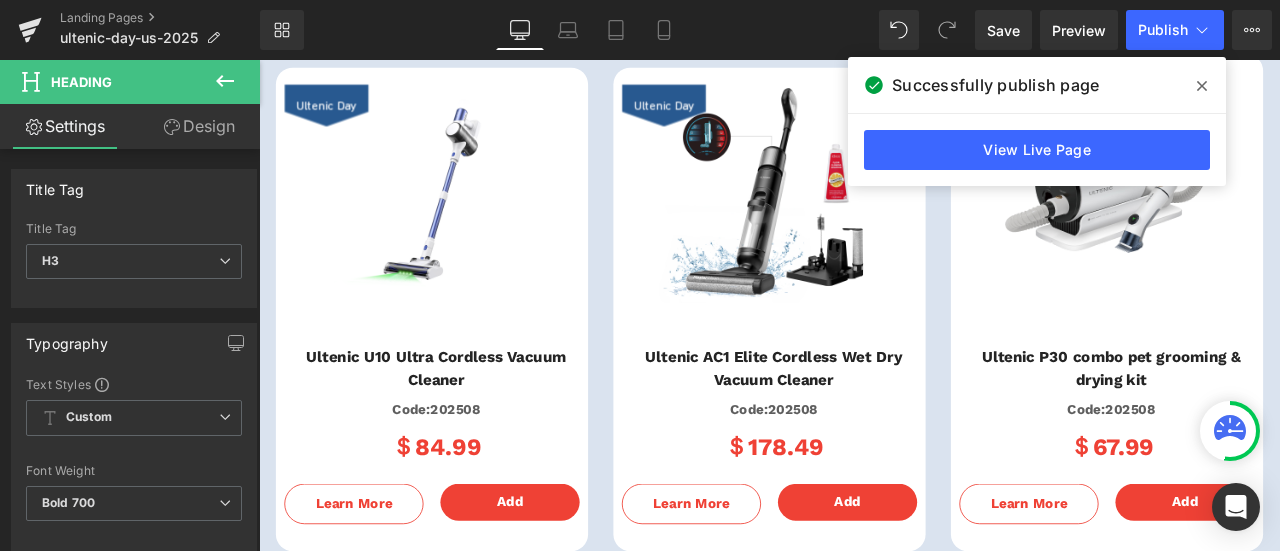 click 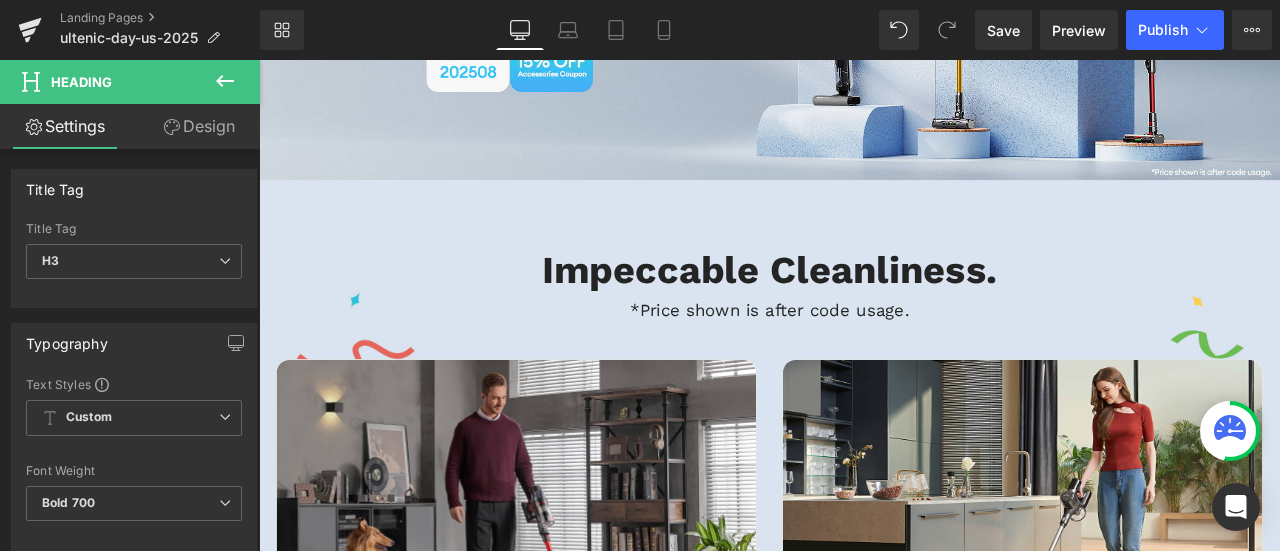 scroll, scrollTop: 0, scrollLeft: 0, axis: both 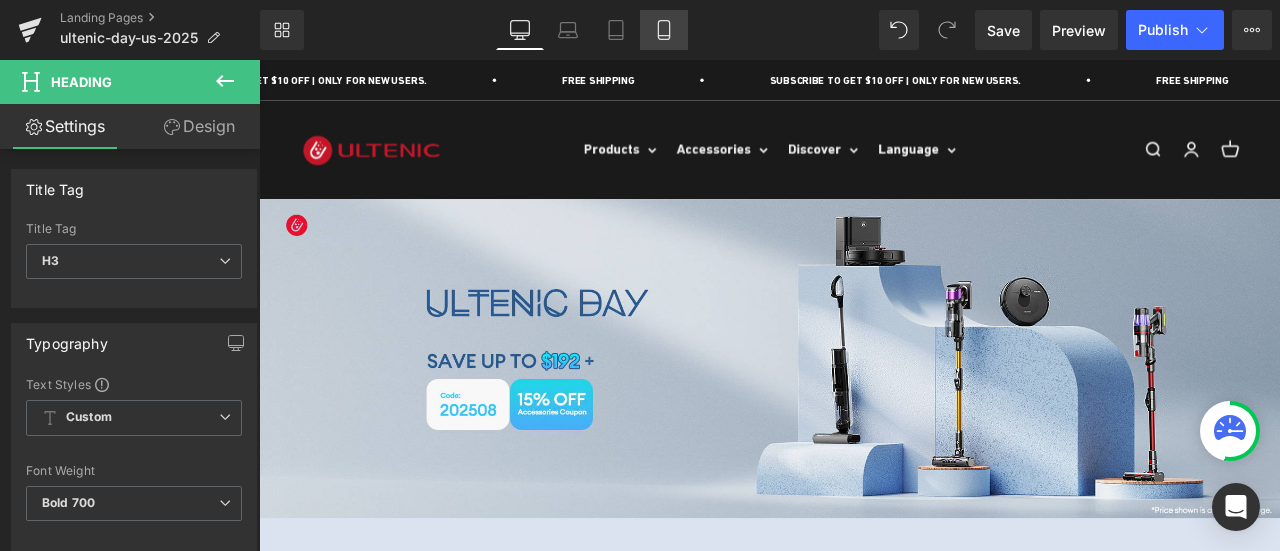 click on "Mobile" at bounding box center [664, 30] 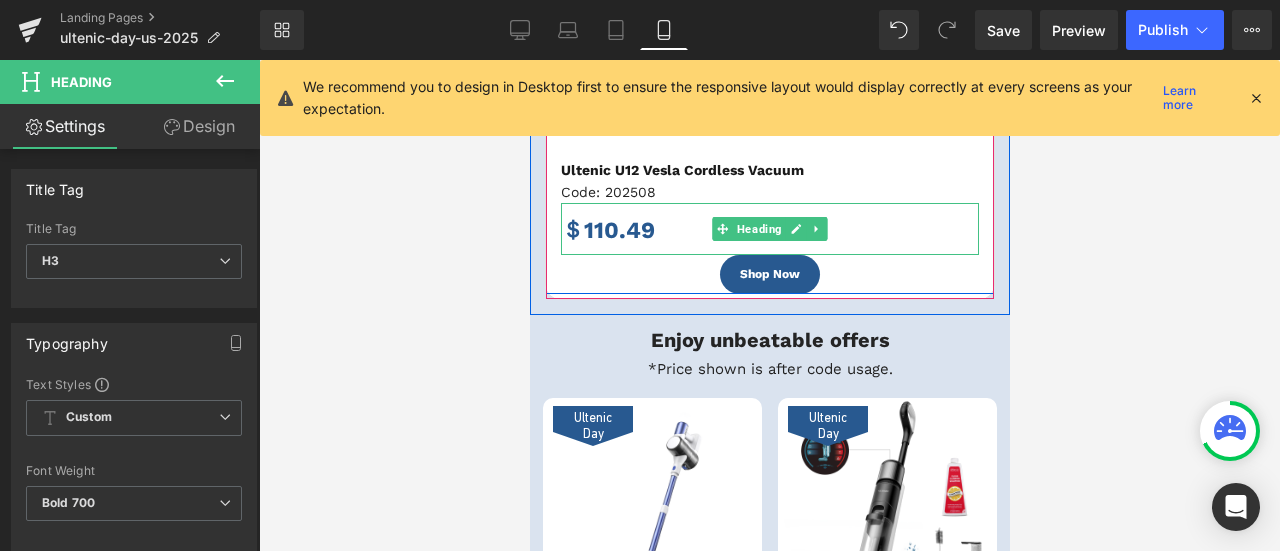 scroll, scrollTop: 1789, scrollLeft: 0, axis: vertical 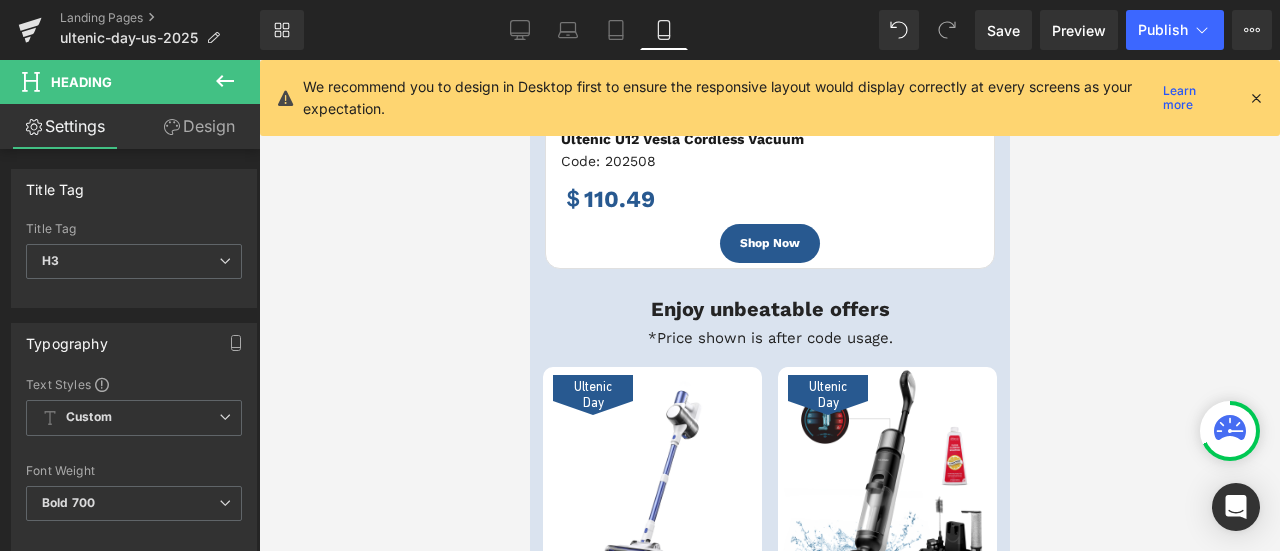 click at bounding box center [1256, 98] 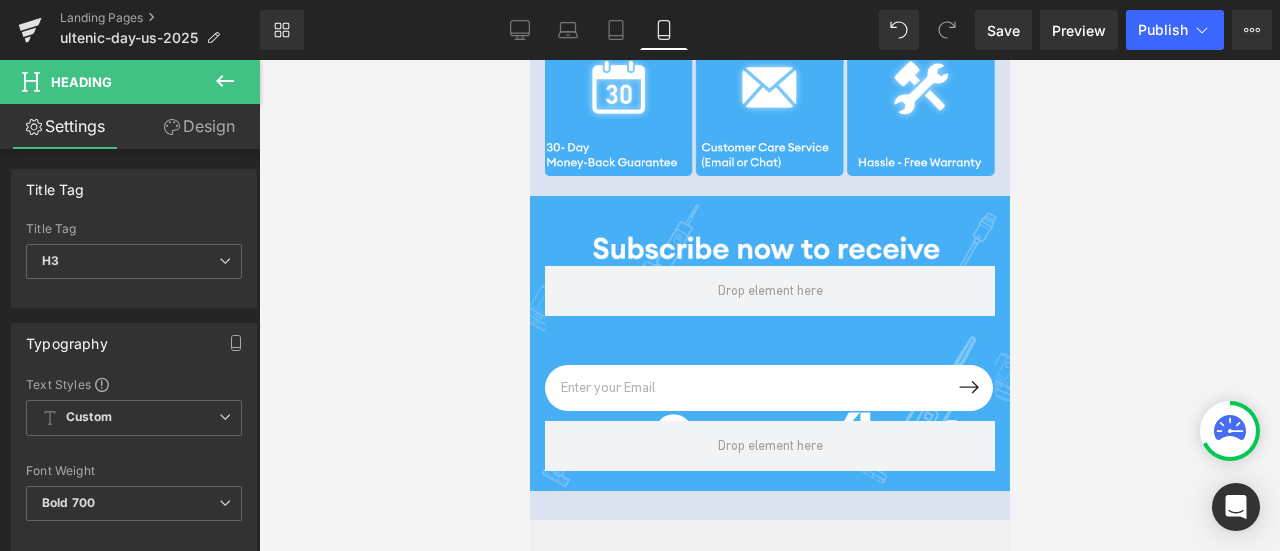 scroll, scrollTop: 5189, scrollLeft: 0, axis: vertical 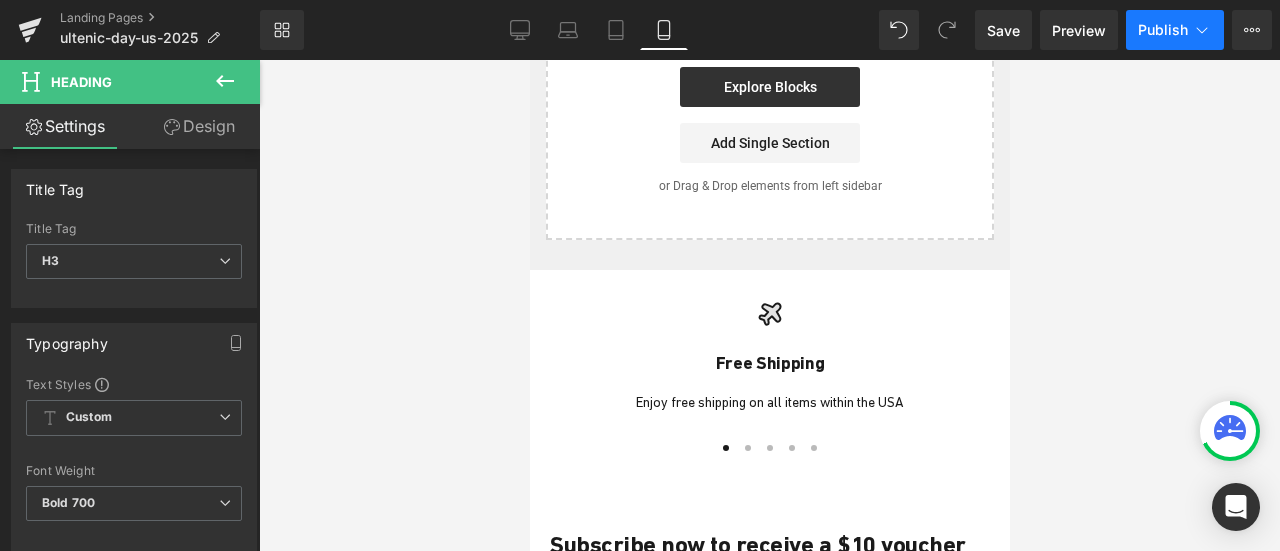 click on "Publish" at bounding box center [1175, 30] 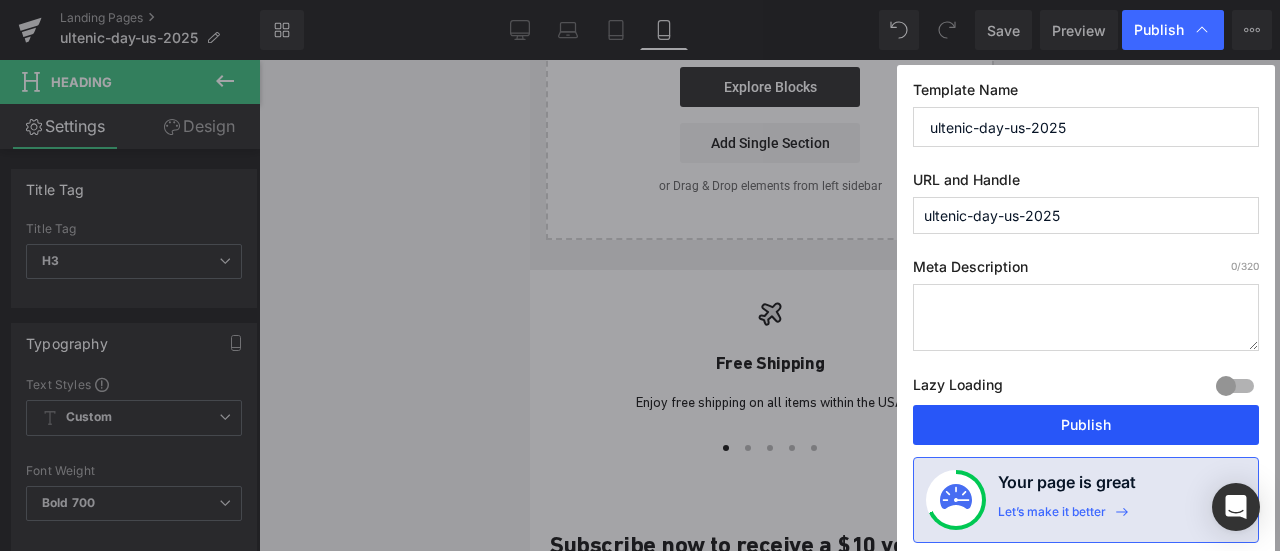 drag, startPoint x: 1126, startPoint y: 406, endPoint x: 420, endPoint y: 225, distance: 728.83264 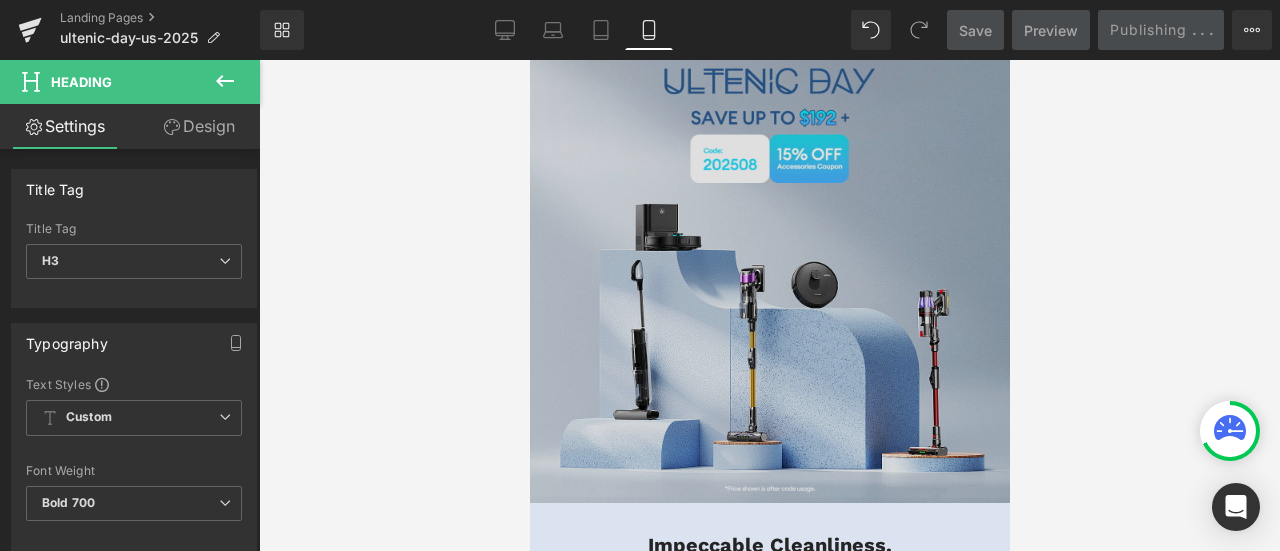 scroll, scrollTop: 0, scrollLeft: 0, axis: both 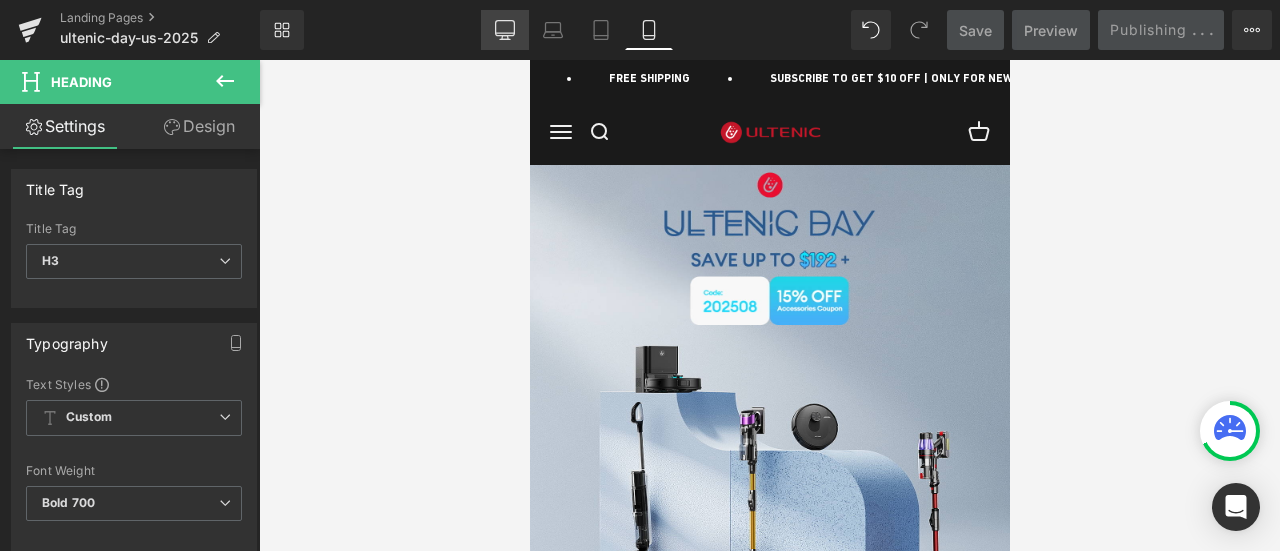 click on "Desktop" at bounding box center [505, 30] 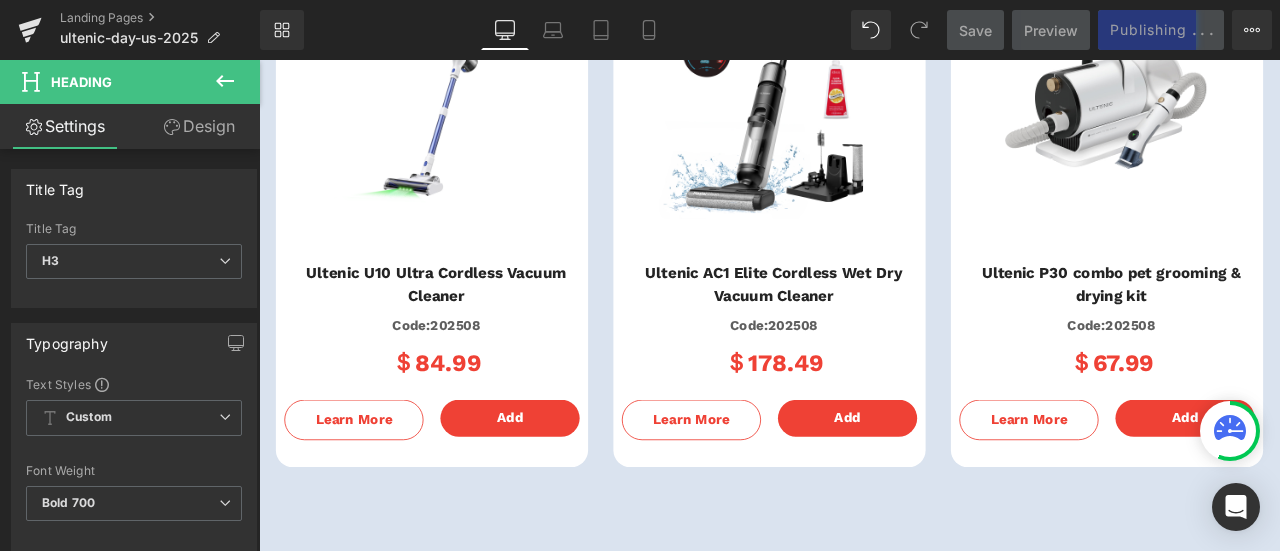 scroll, scrollTop: 1100, scrollLeft: 0, axis: vertical 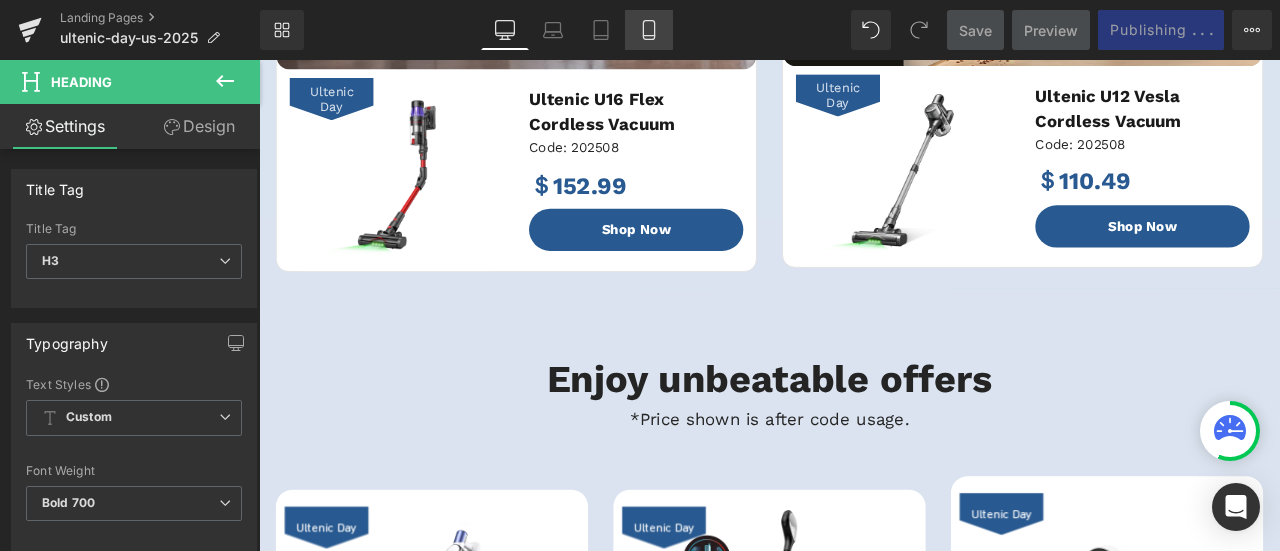 click 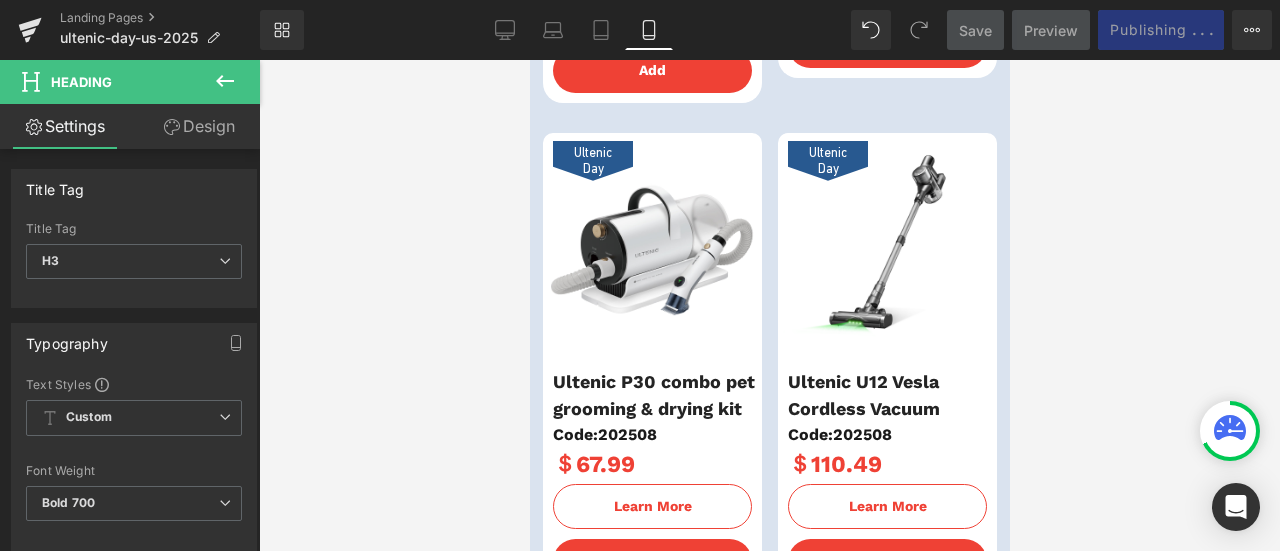 scroll, scrollTop: 2789, scrollLeft: 0, axis: vertical 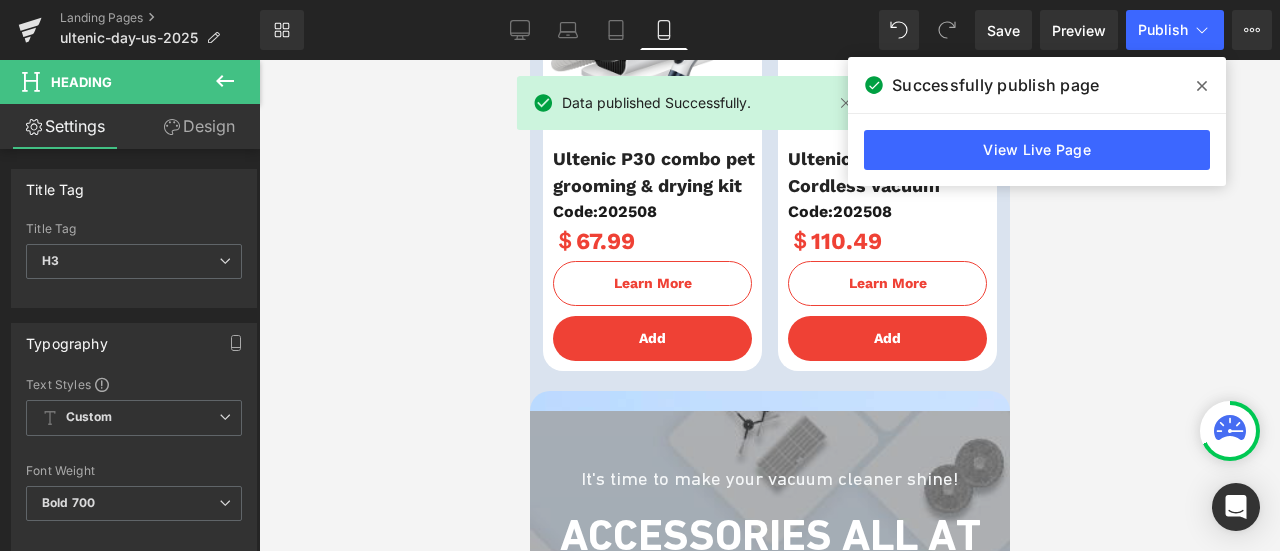 click at bounding box center [1202, 86] 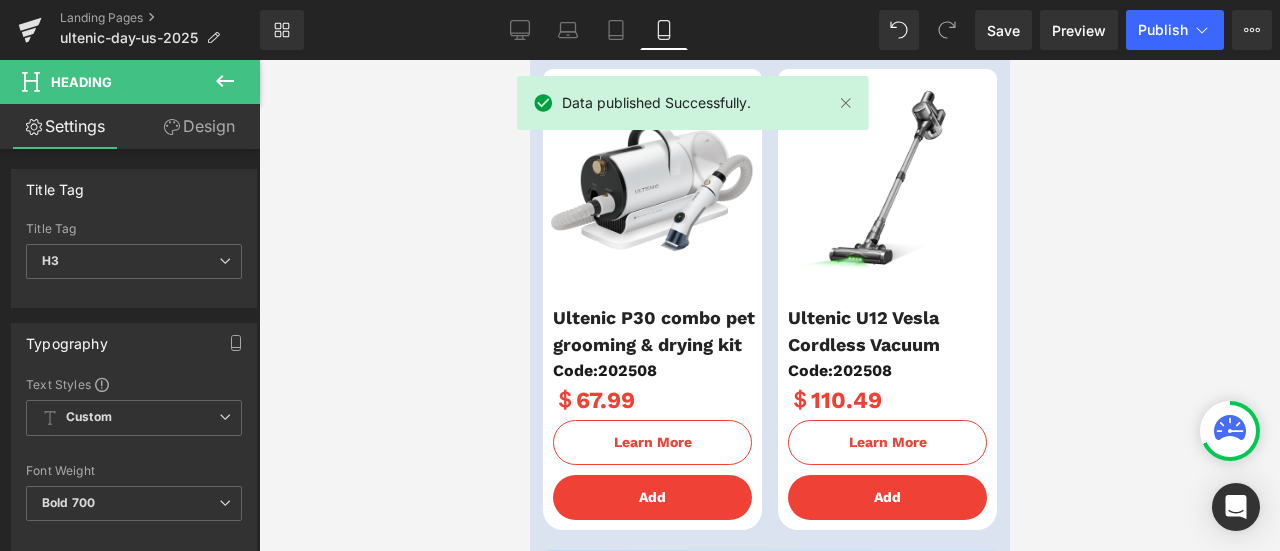 scroll, scrollTop: 2489, scrollLeft: 0, axis: vertical 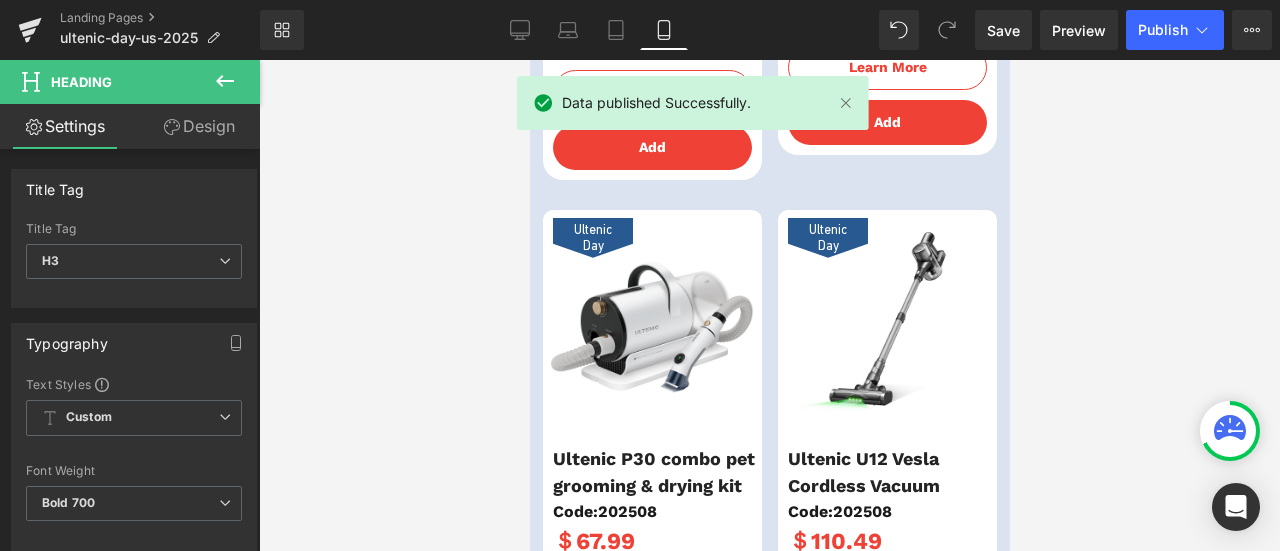 click at bounding box center [886, 319] 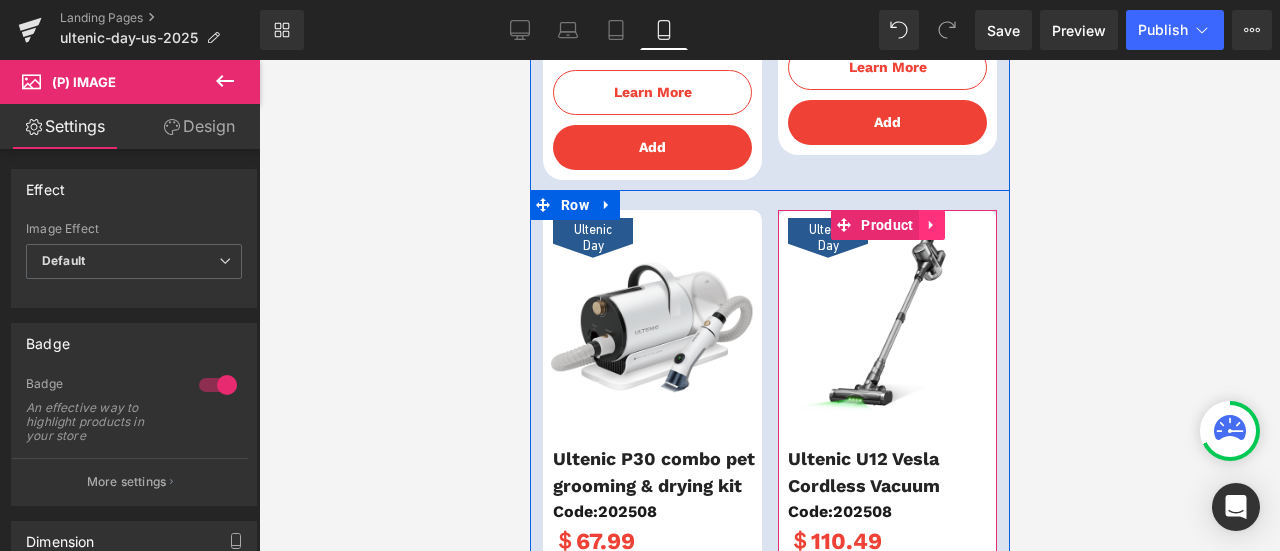 click 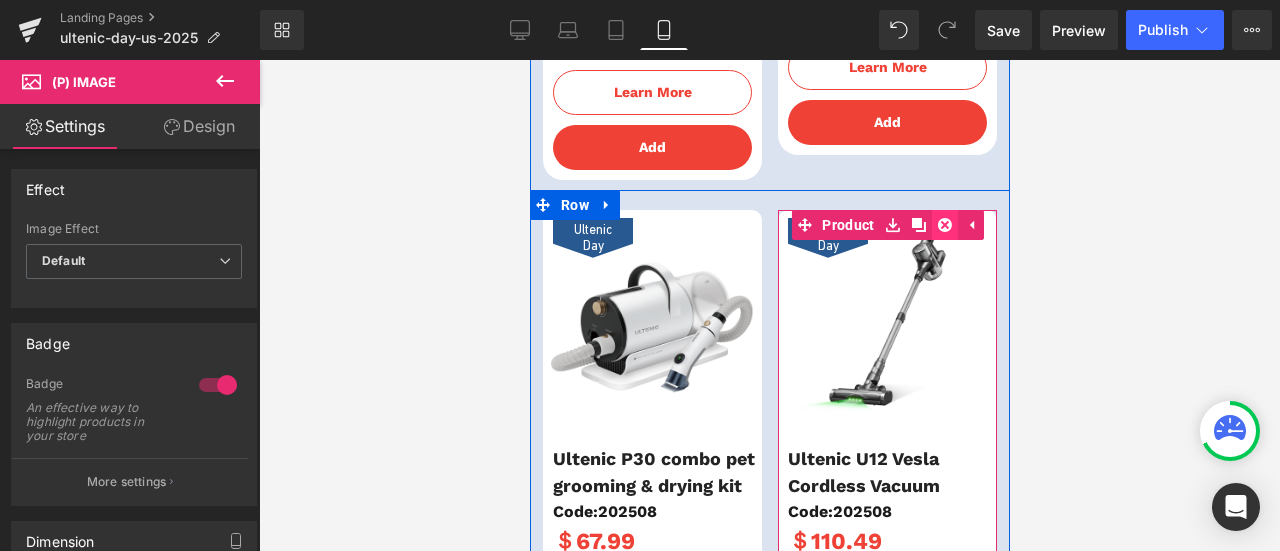 click at bounding box center (944, 225) 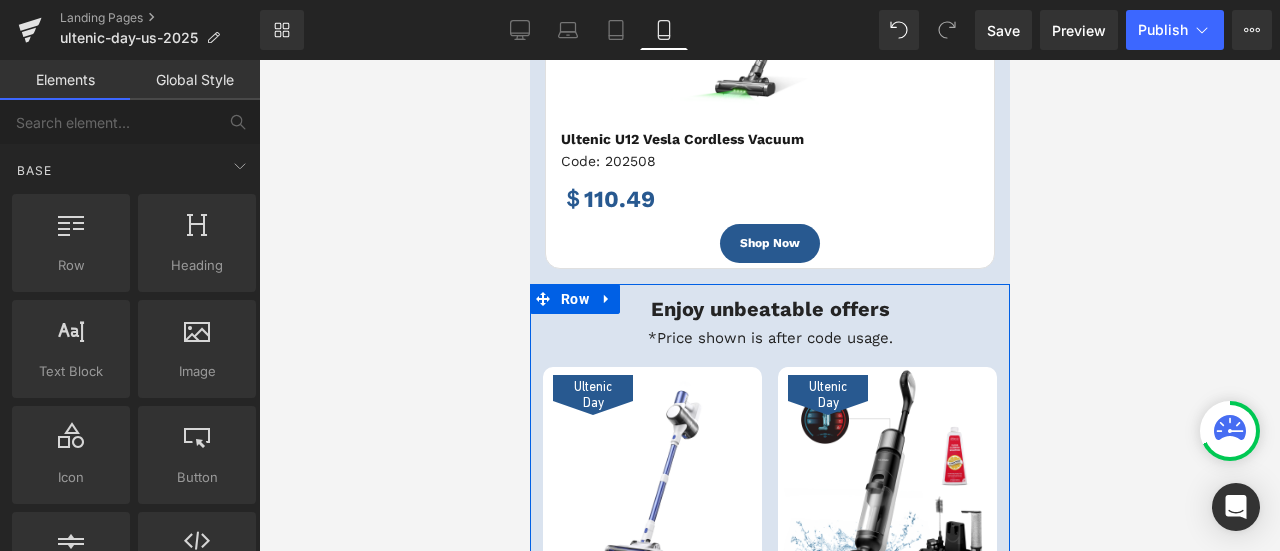 scroll, scrollTop: 1989, scrollLeft: 0, axis: vertical 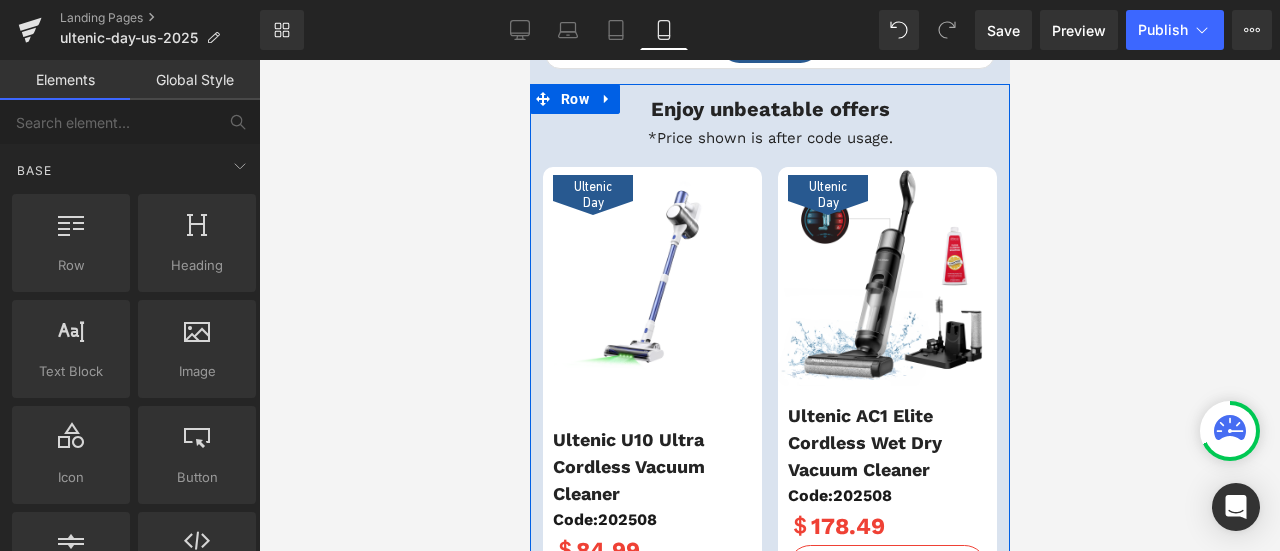 click on "Ultenic Day
(P) Image" at bounding box center [651, 276] 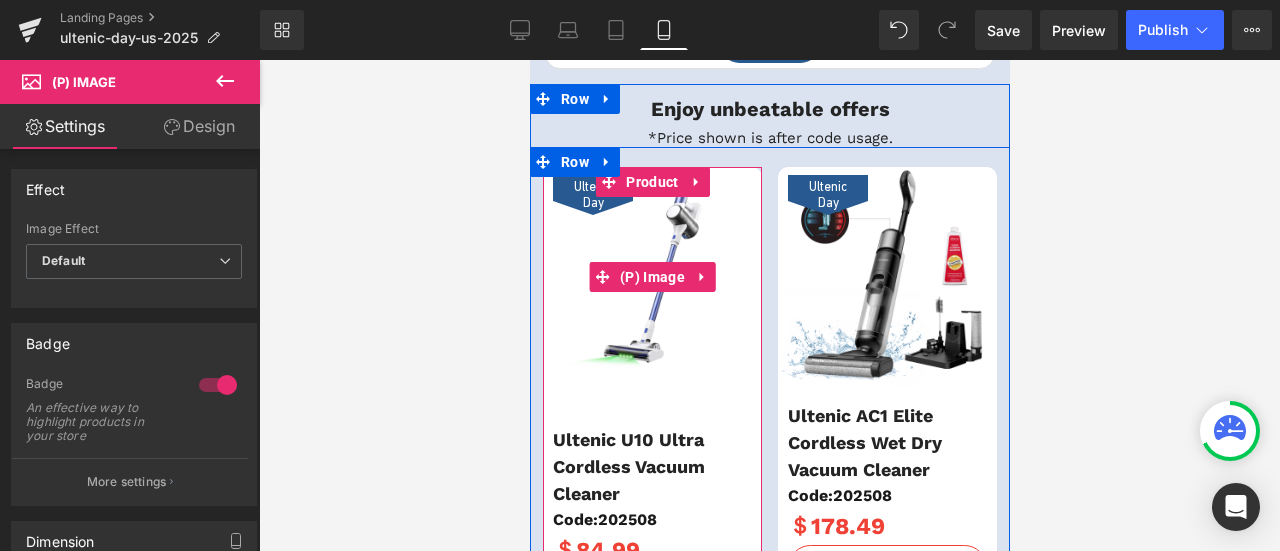 click at bounding box center [651, 276] 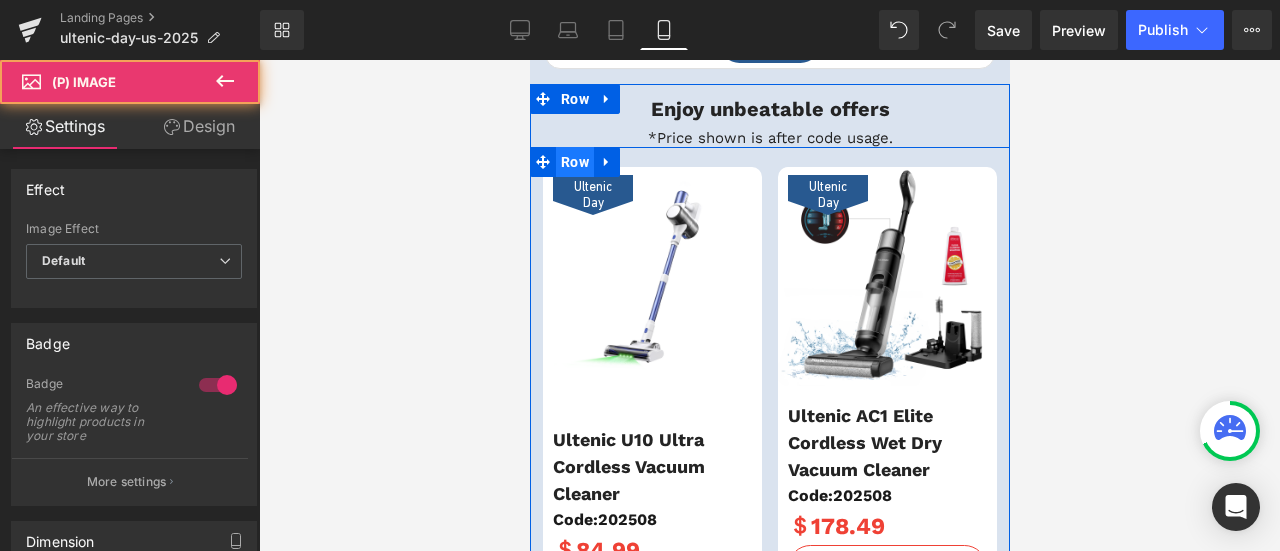 click on "Row" at bounding box center [574, 162] 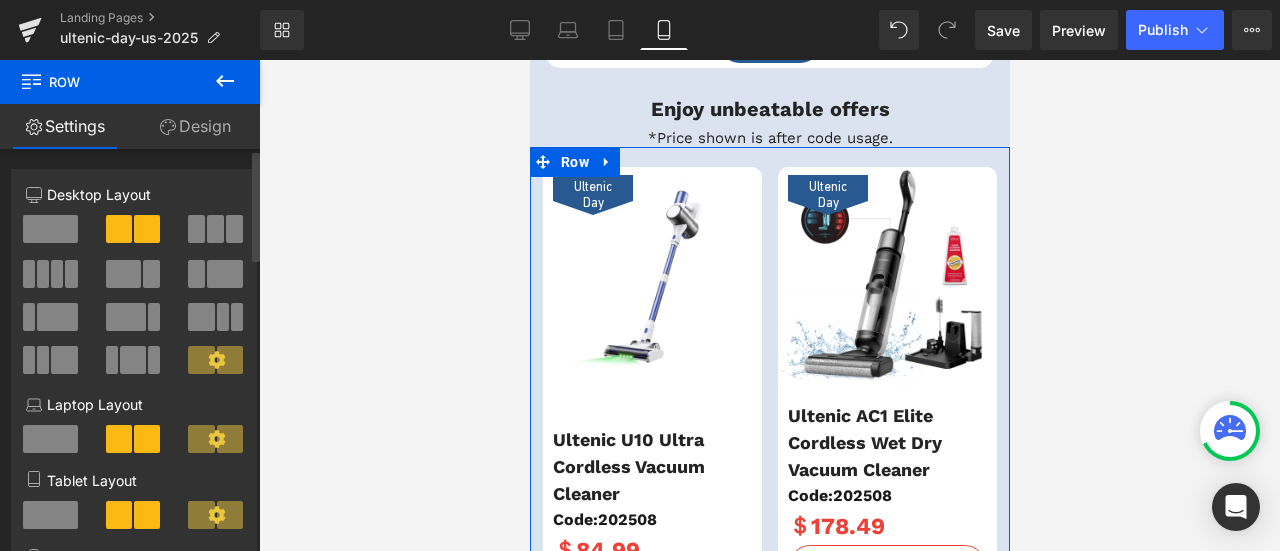 click at bounding box center (50, 229) 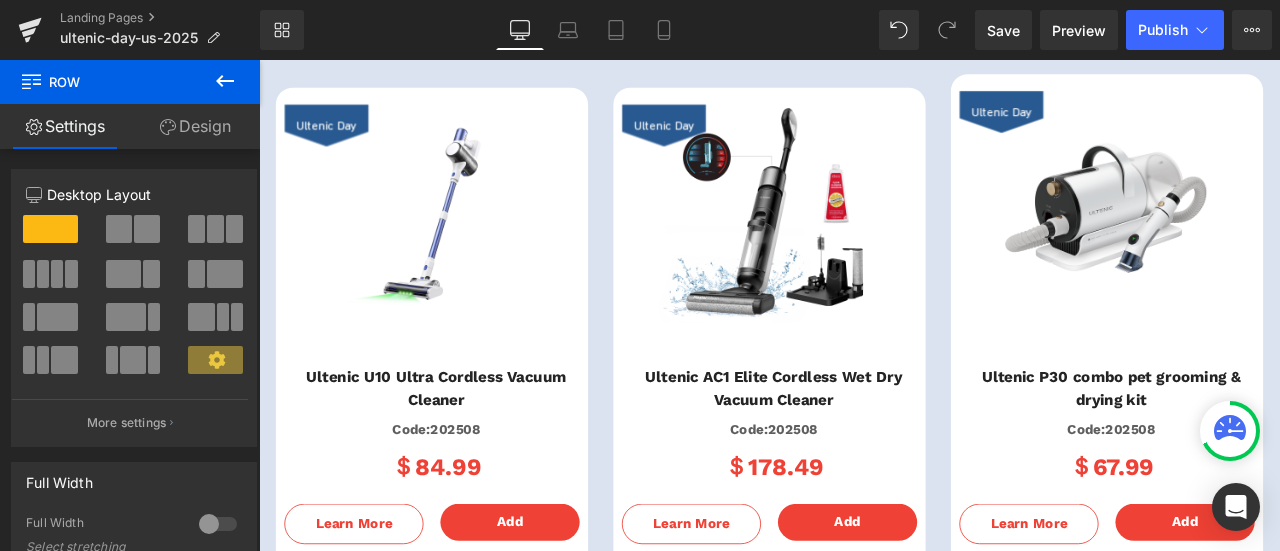 scroll, scrollTop: 1900, scrollLeft: 0, axis: vertical 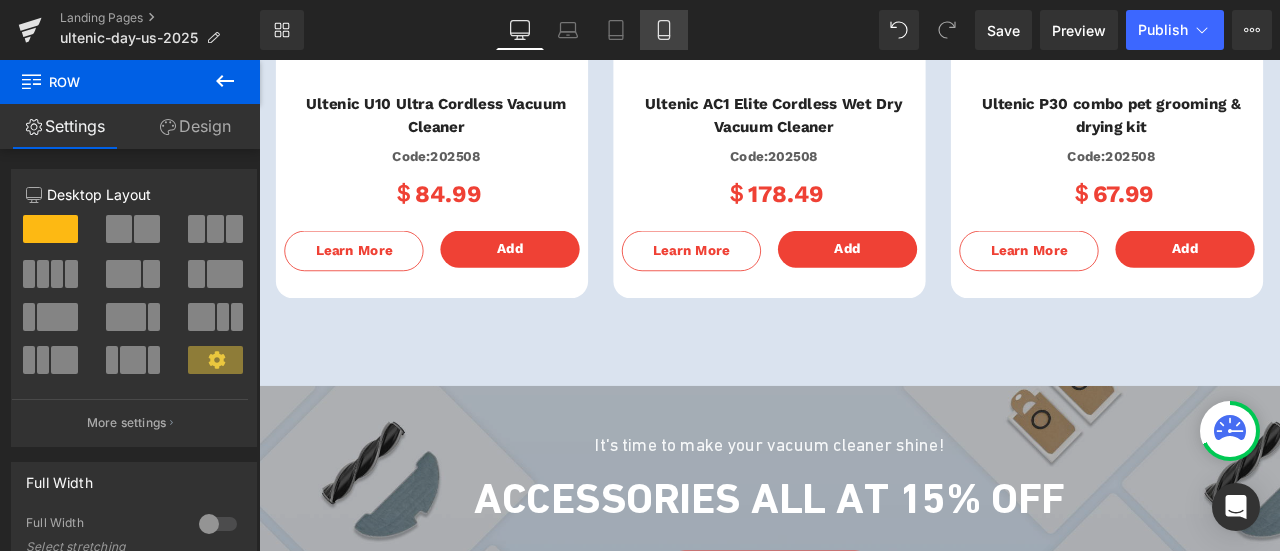 click 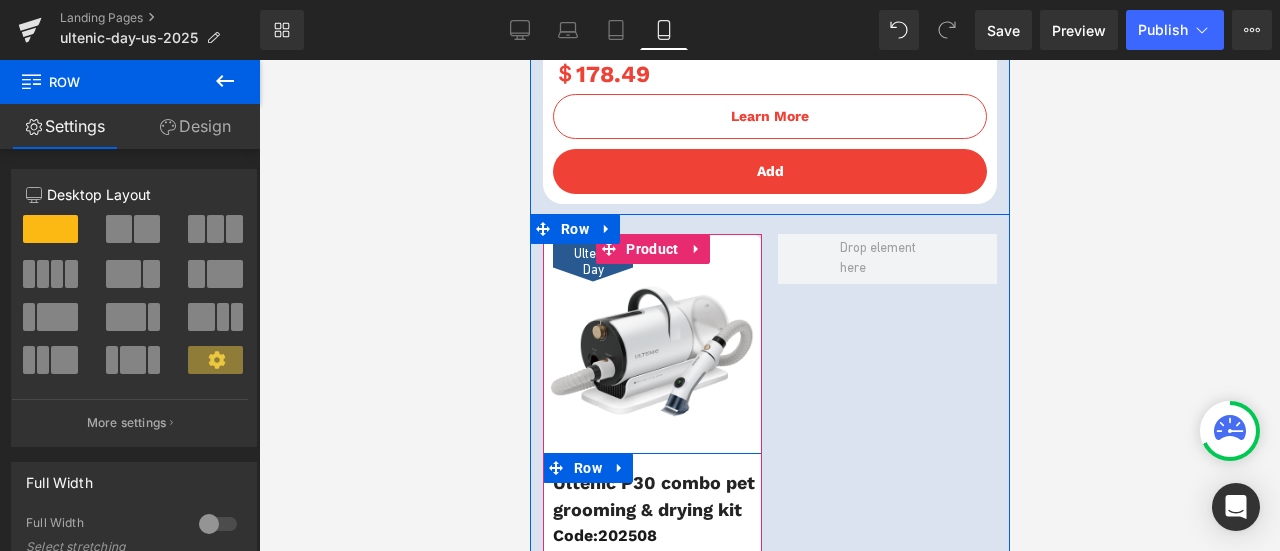 scroll, scrollTop: 3300, scrollLeft: 0, axis: vertical 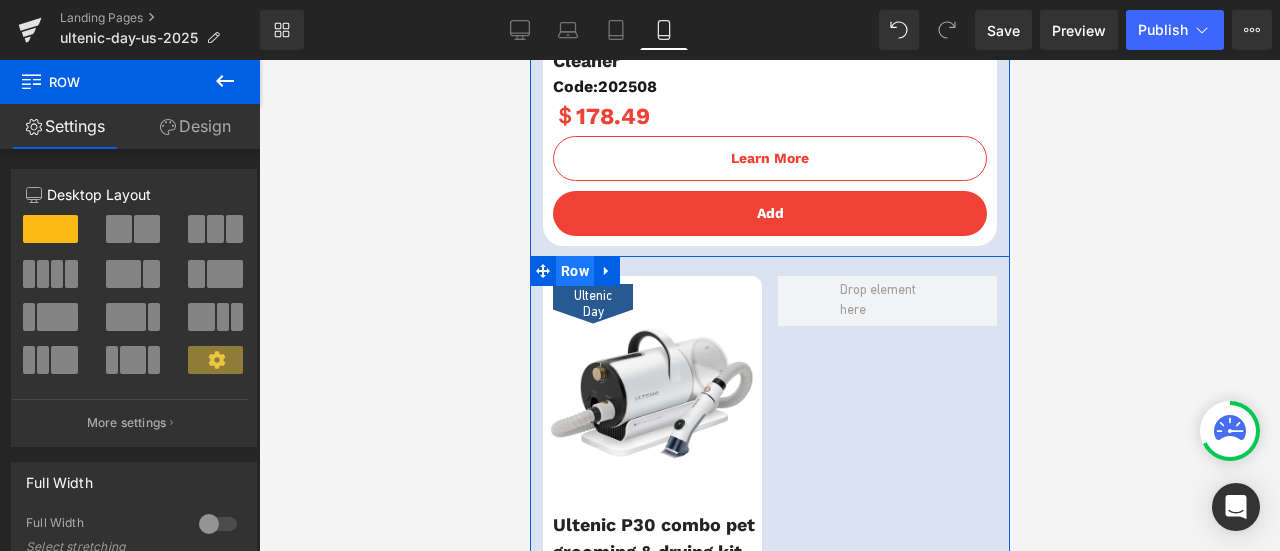 click on "Row" at bounding box center [574, 271] 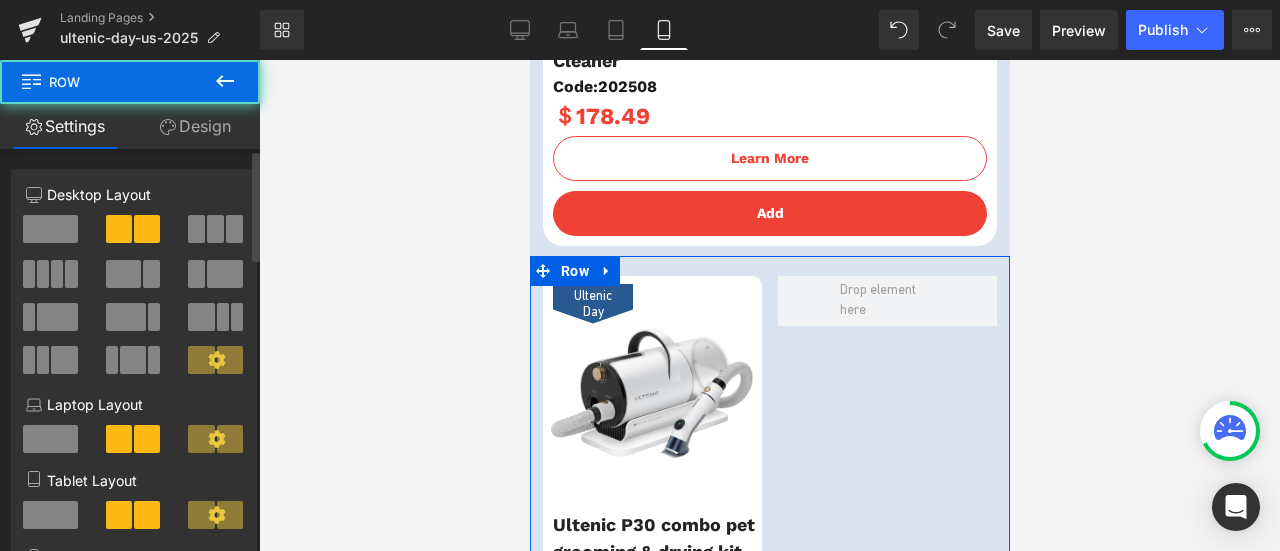click at bounding box center (134, 302) 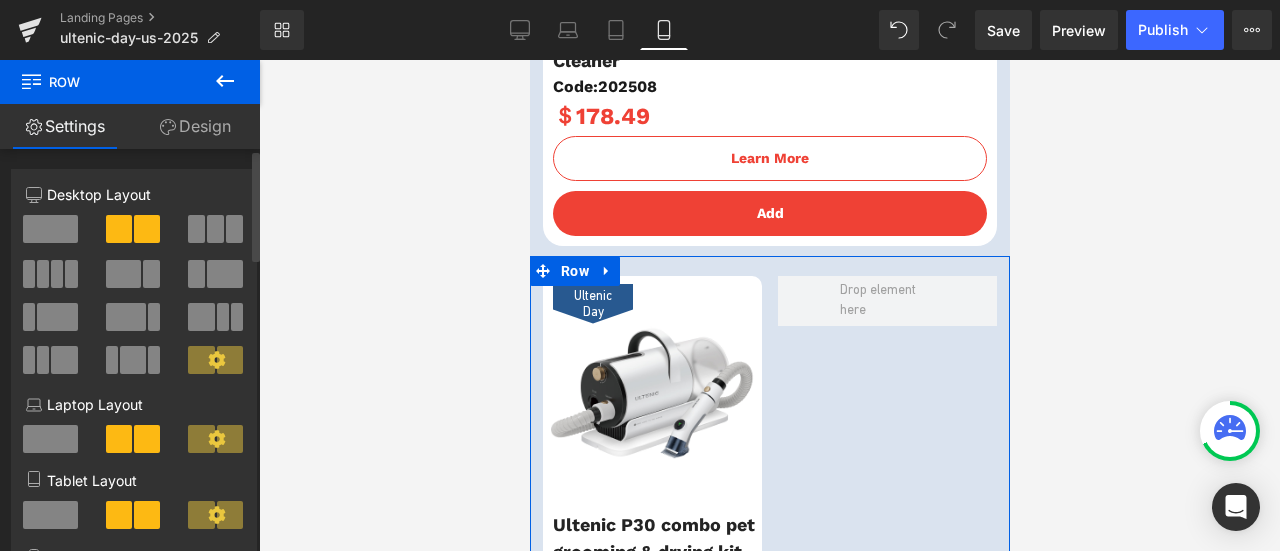 click at bounding box center (50, 229) 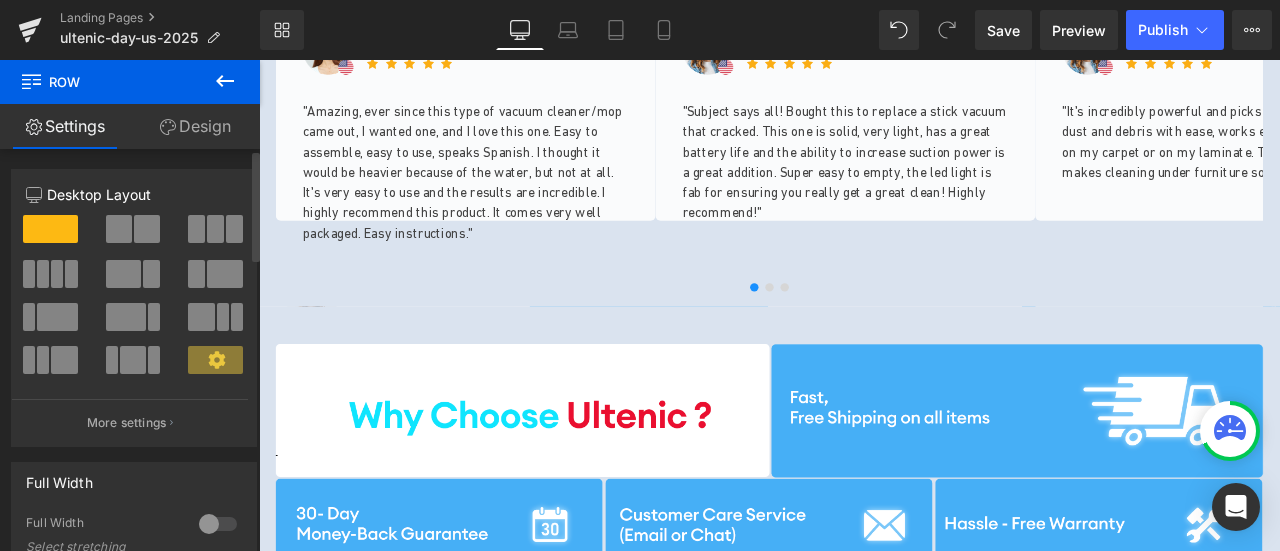 scroll, scrollTop: 0, scrollLeft: 0, axis: both 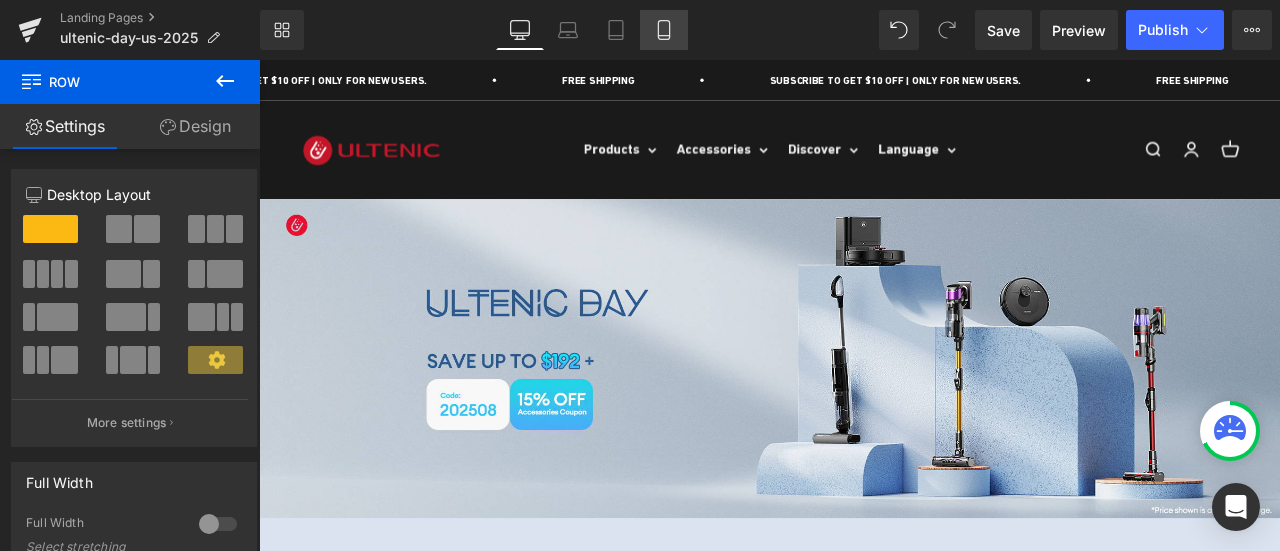 click 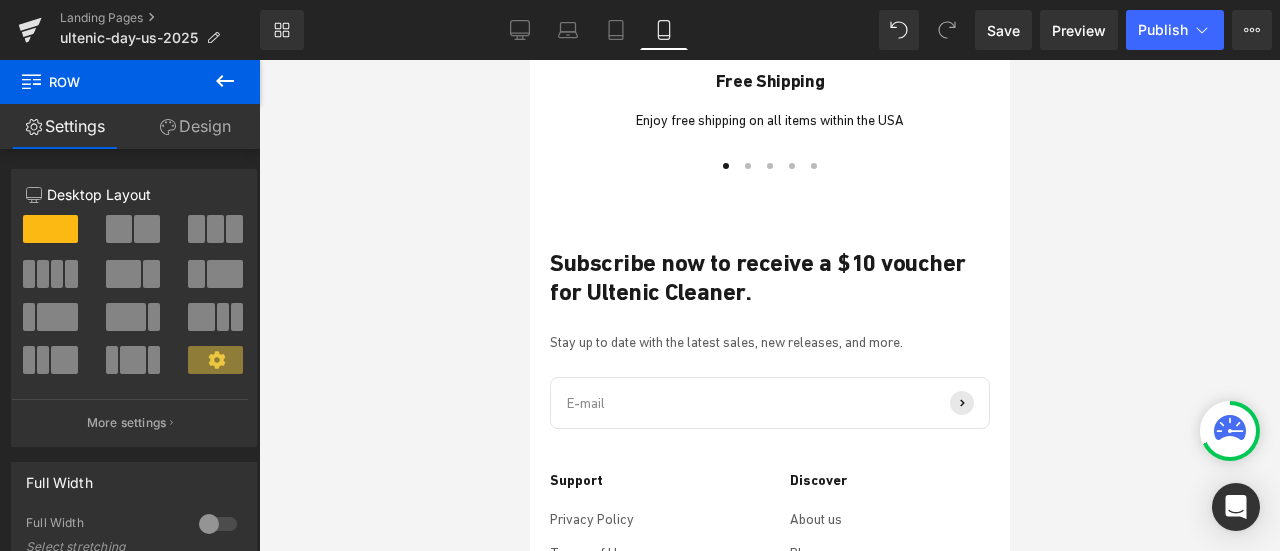 scroll, scrollTop: 7126, scrollLeft: 0, axis: vertical 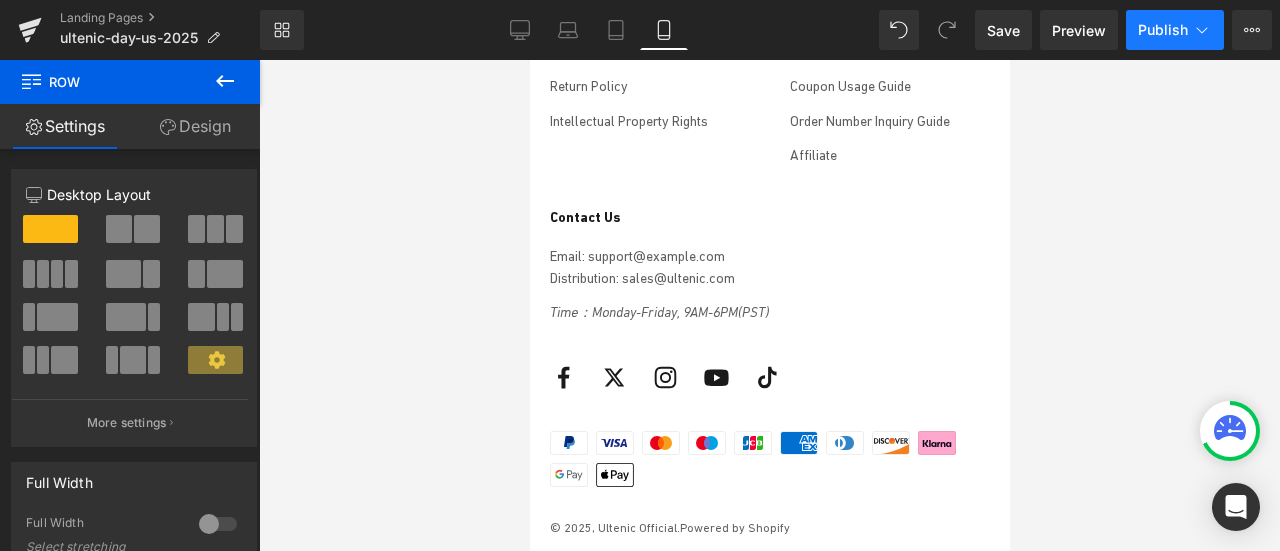 click on "Publish" at bounding box center [1175, 30] 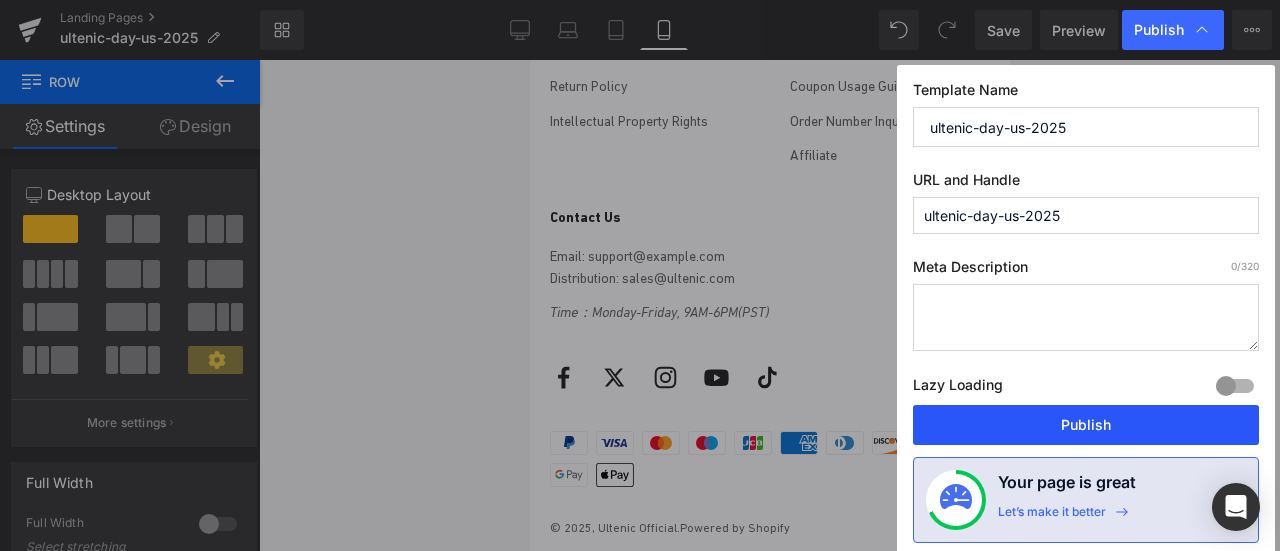 click on "Publish" at bounding box center (1086, 425) 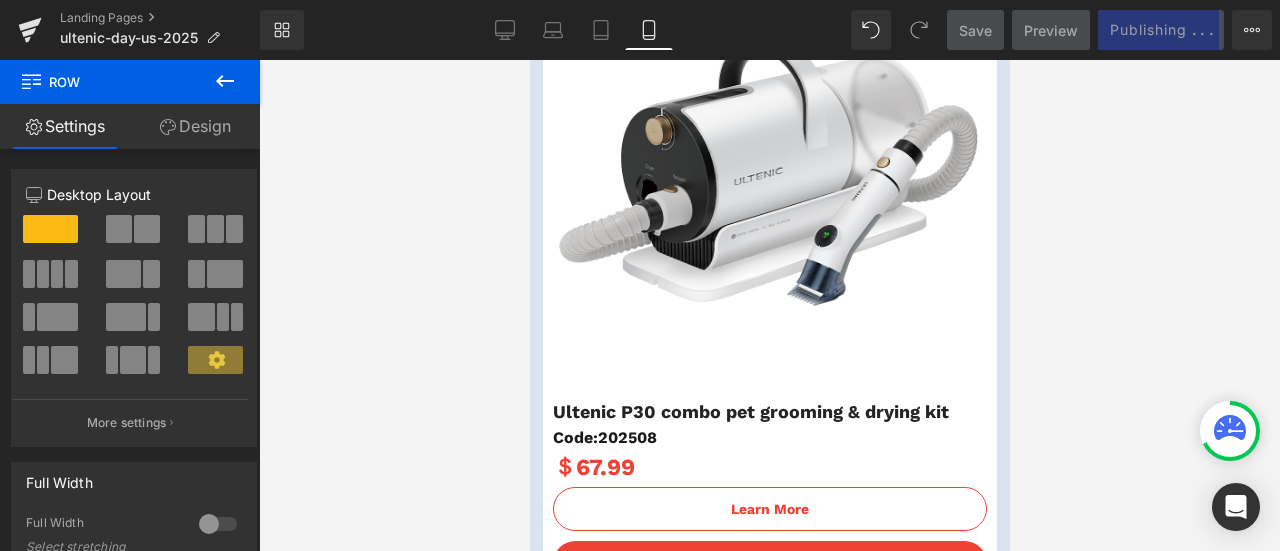 scroll, scrollTop: 3326, scrollLeft: 0, axis: vertical 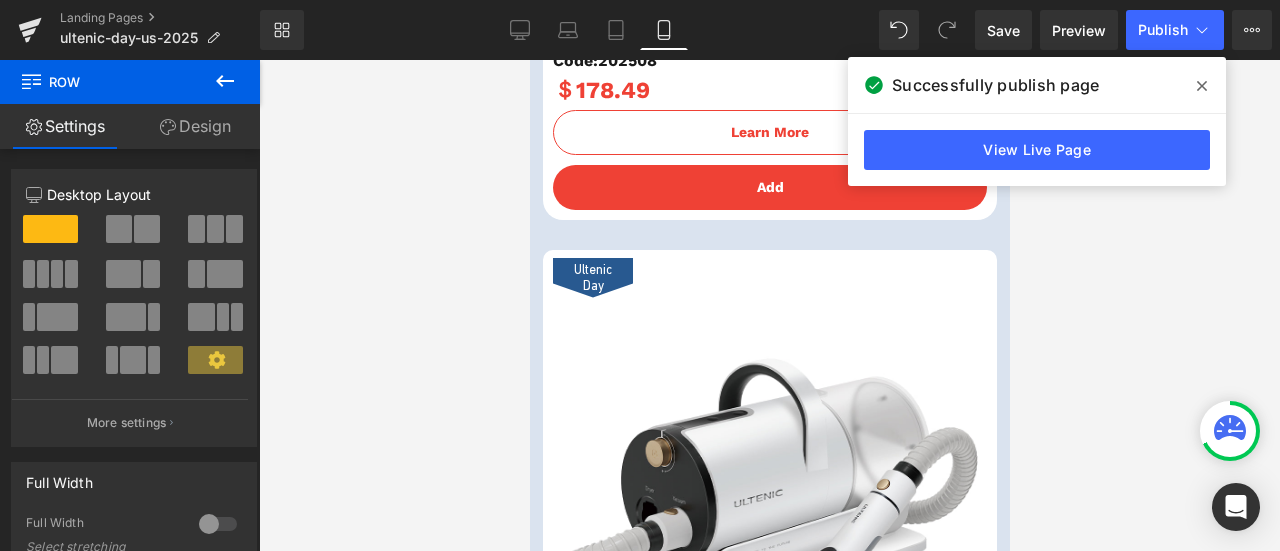 click 